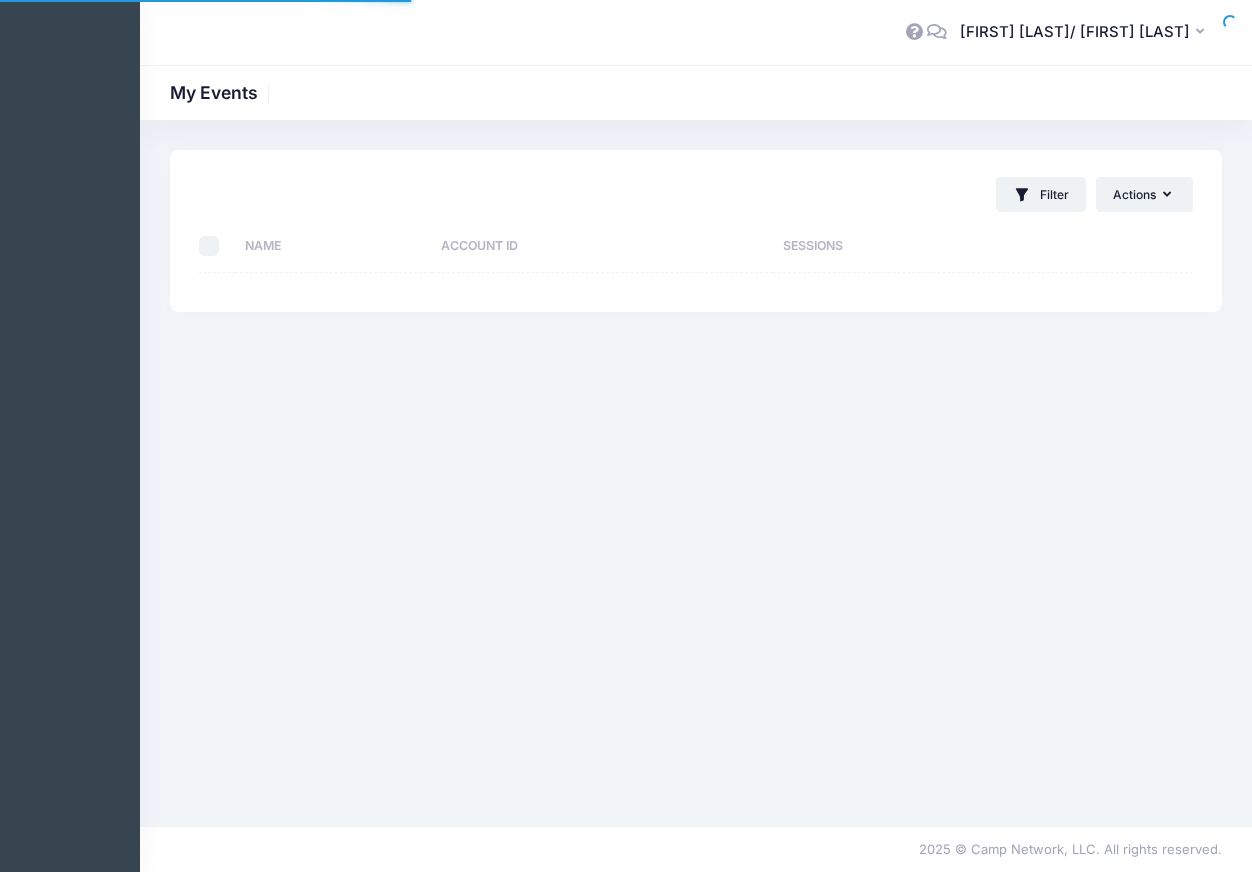 scroll, scrollTop: 0, scrollLeft: 0, axis: both 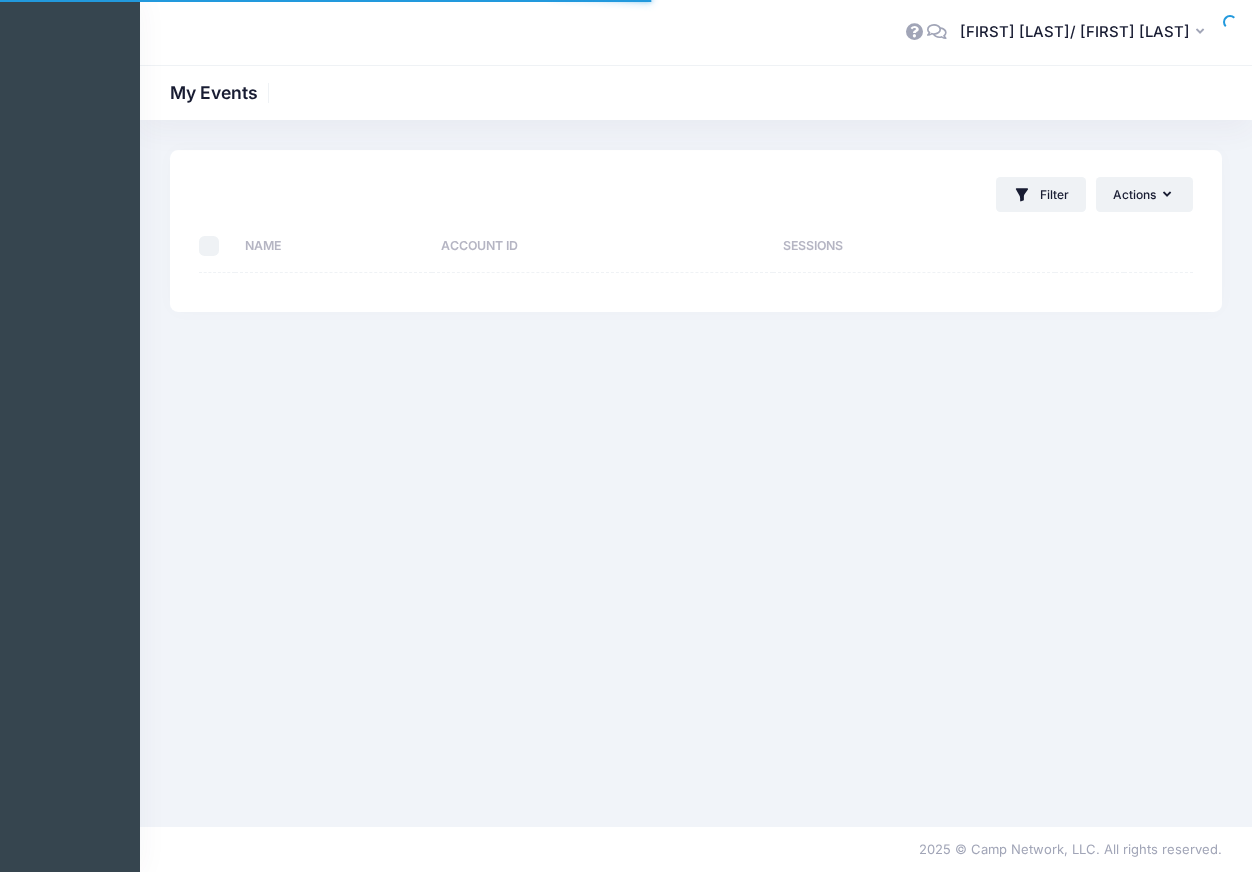 select on "10" 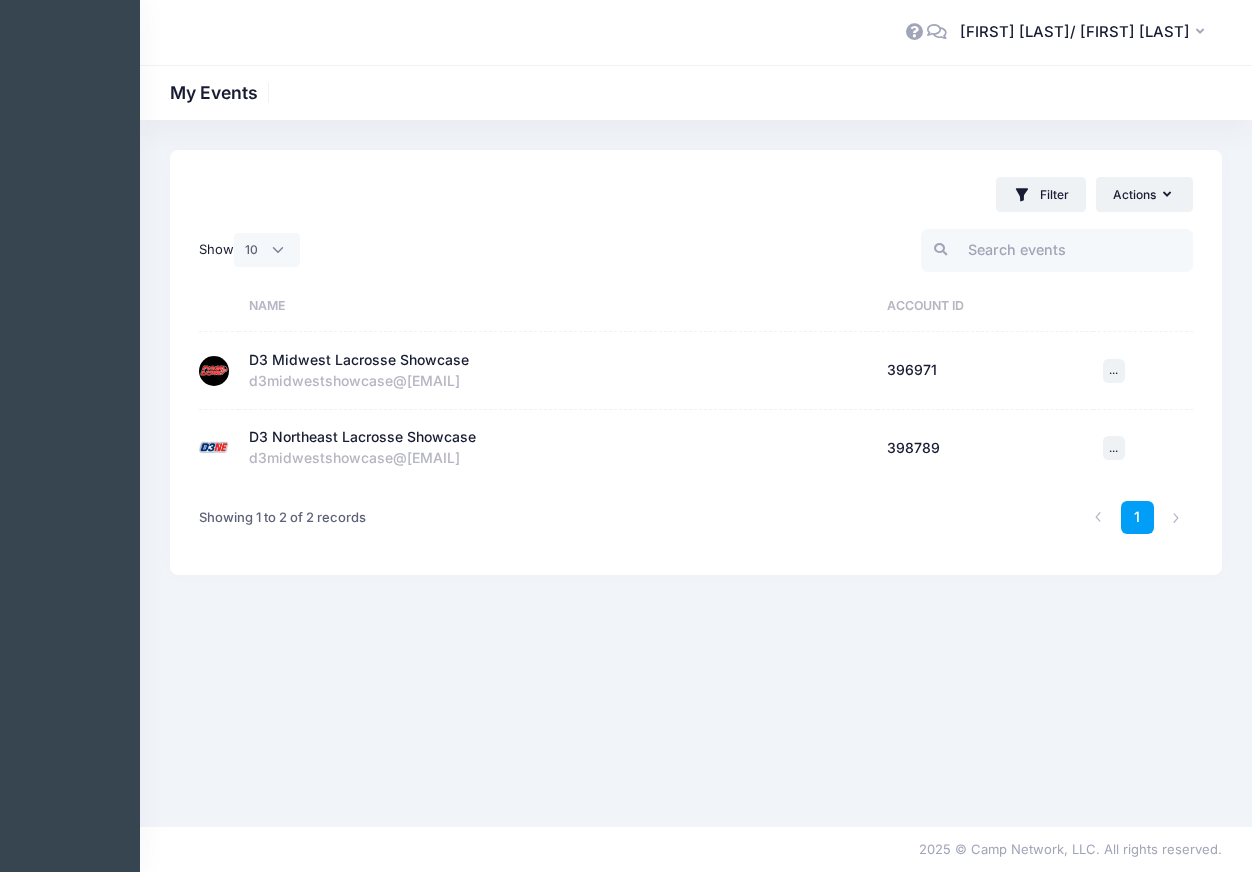click on "D3 Midwest Lacrosse Showcase" at bounding box center [359, 360] 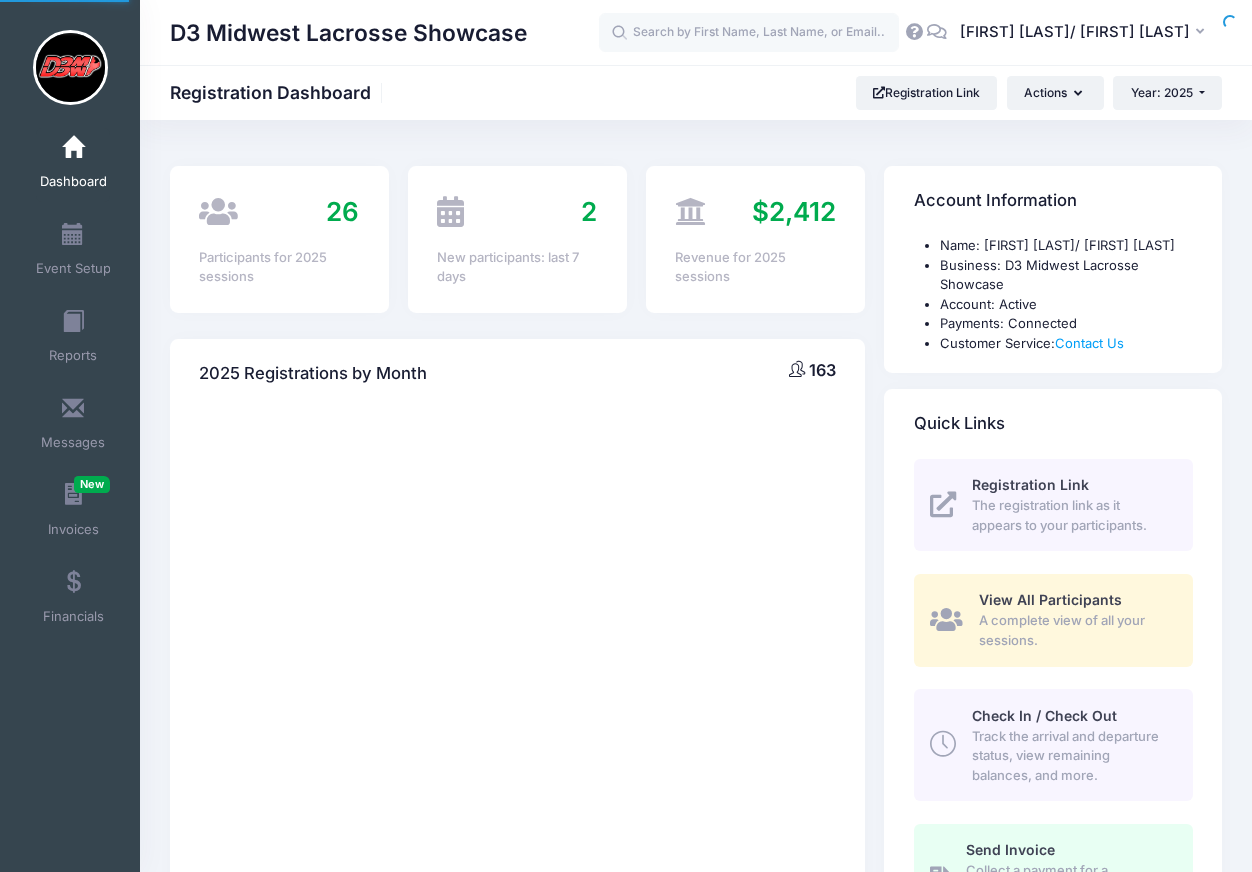 scroll, scrollTop: 0, scrollLeft: 0, axis: both 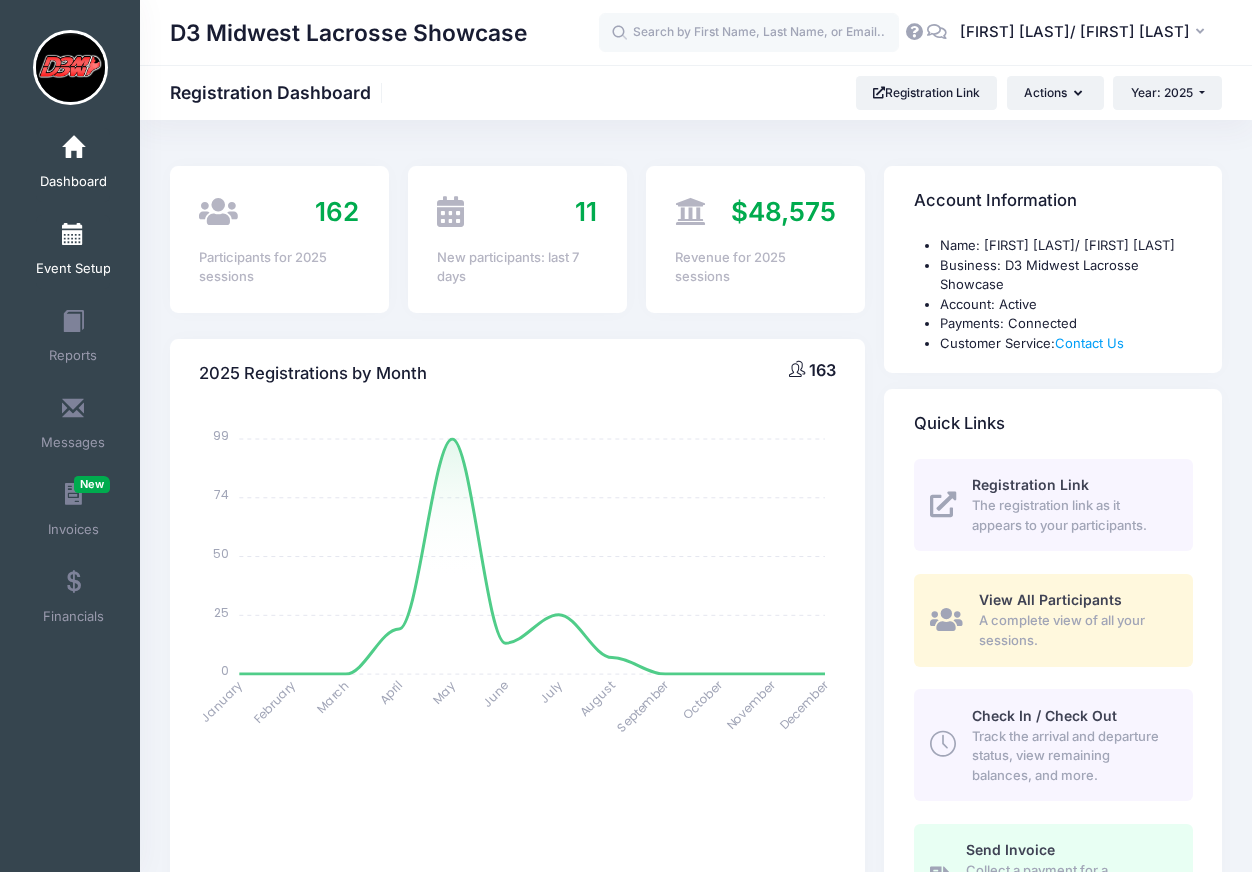 click on "Event Setup" at bounding box center (73, 252) 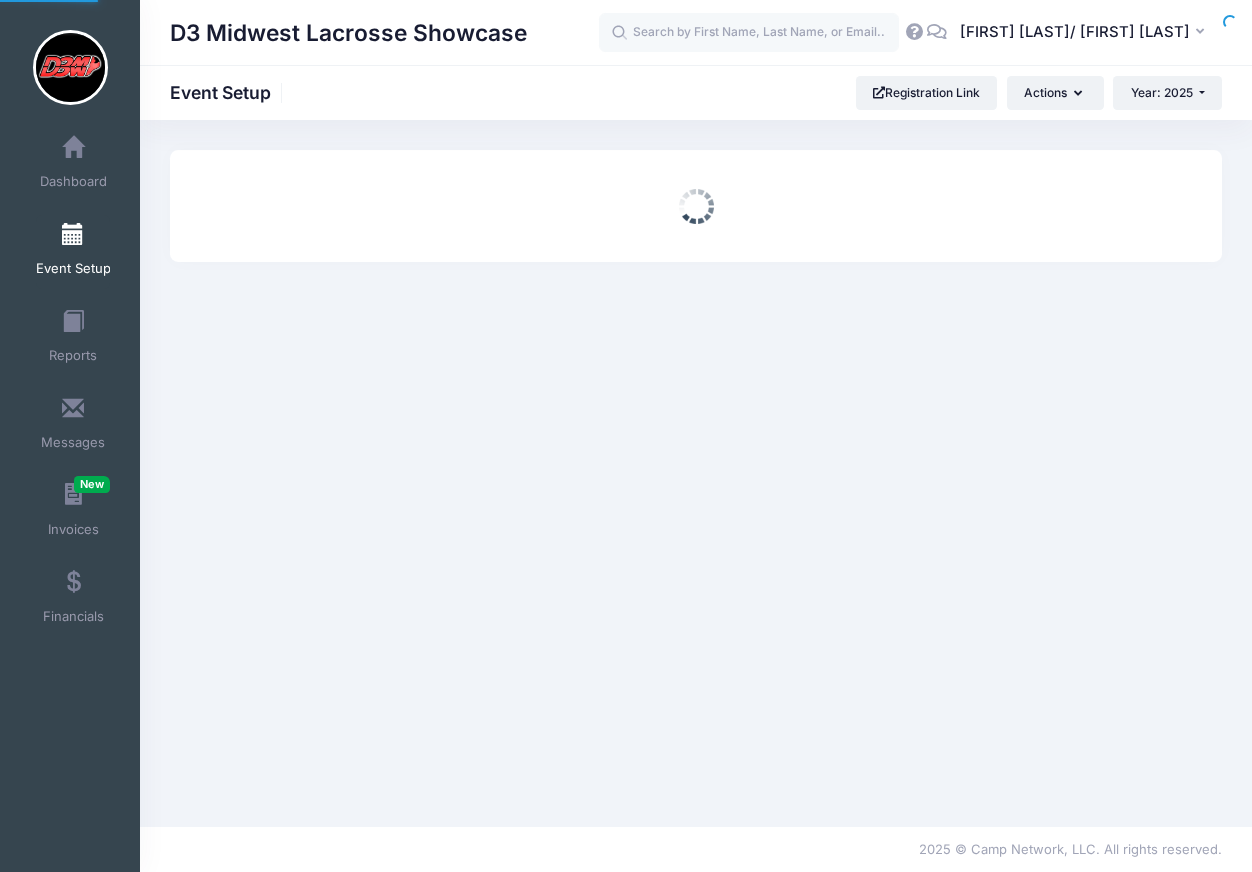 scroll, scrollTop: 0, scrollLeft: 0, axis: both 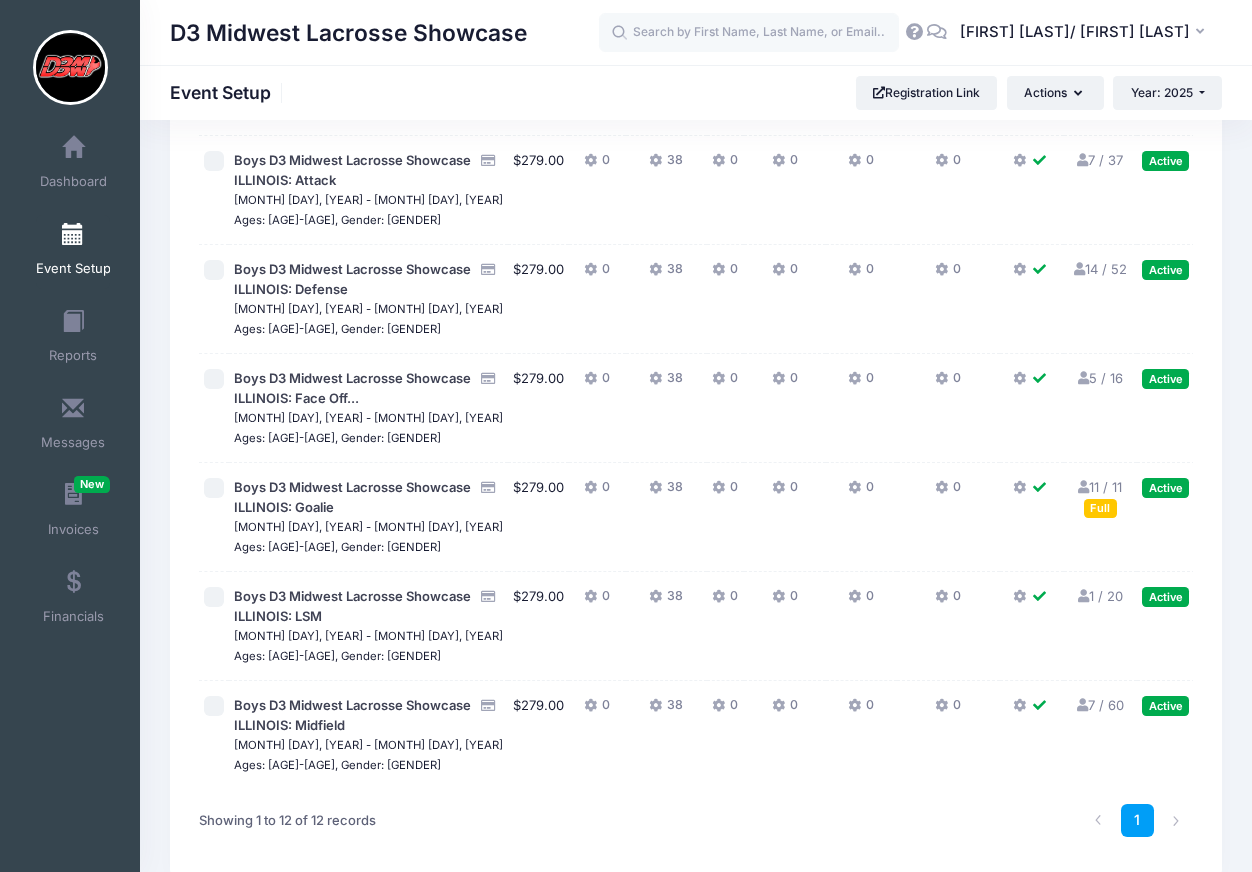 click at bounding box center (214, 161) 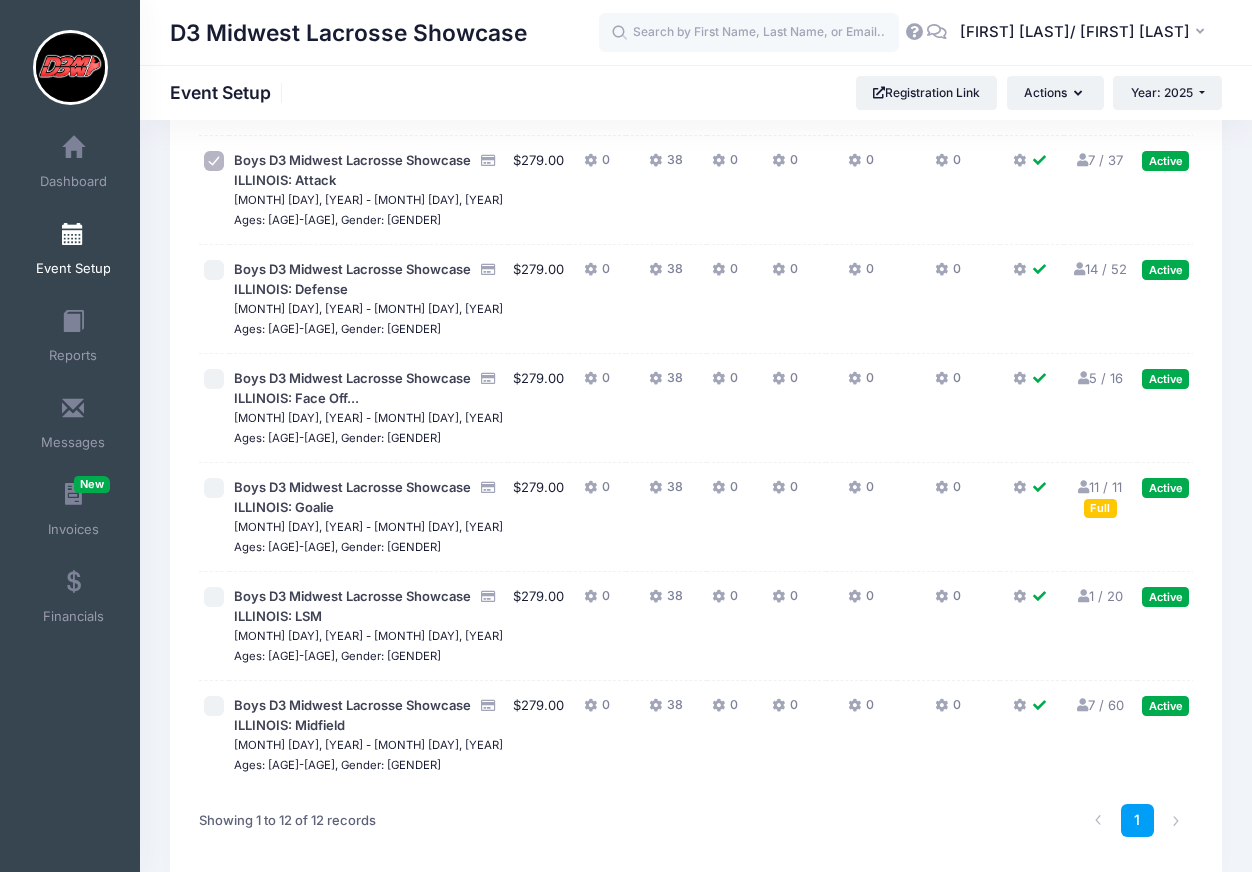 click at bounding box center (214, 270) 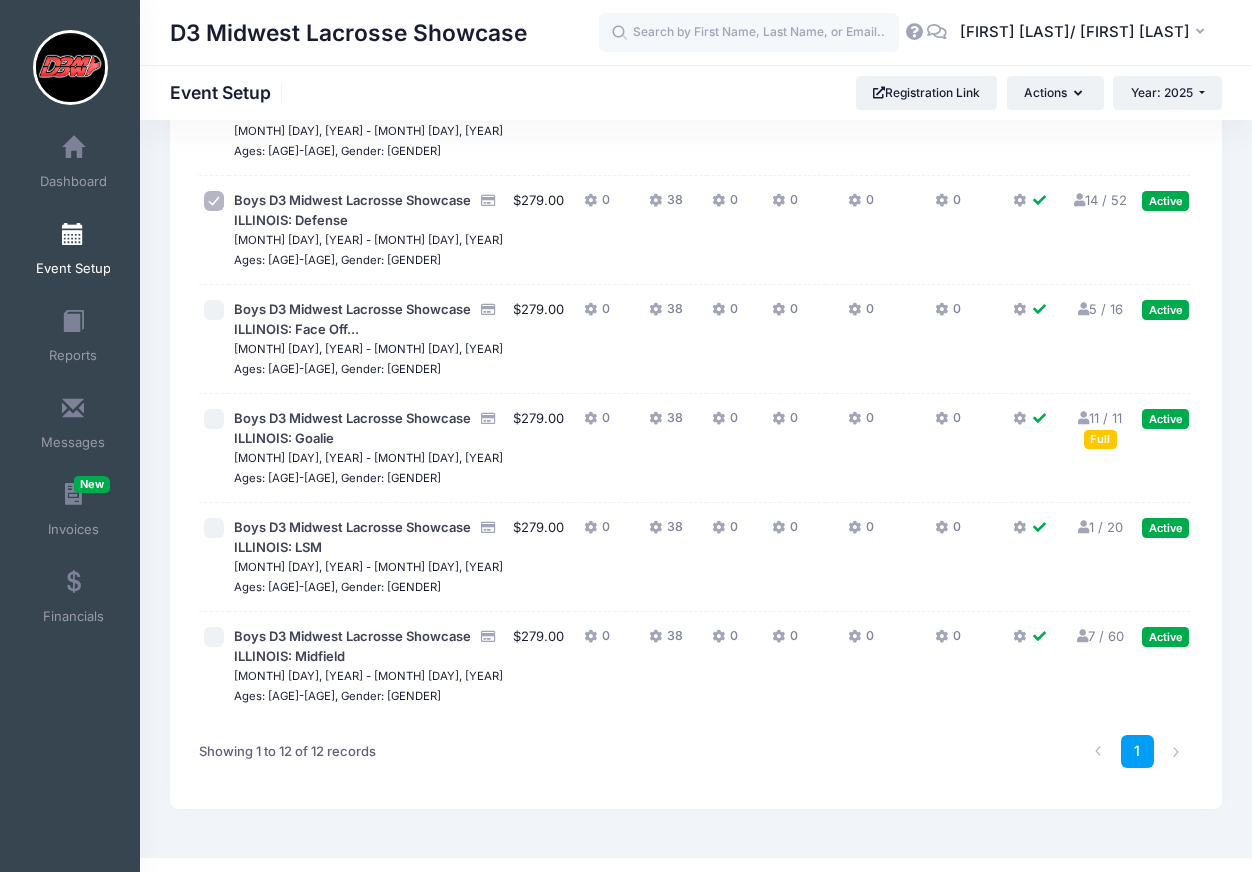scroll, scrollTop: 1000, scrollLeft: 0, axis: vertical 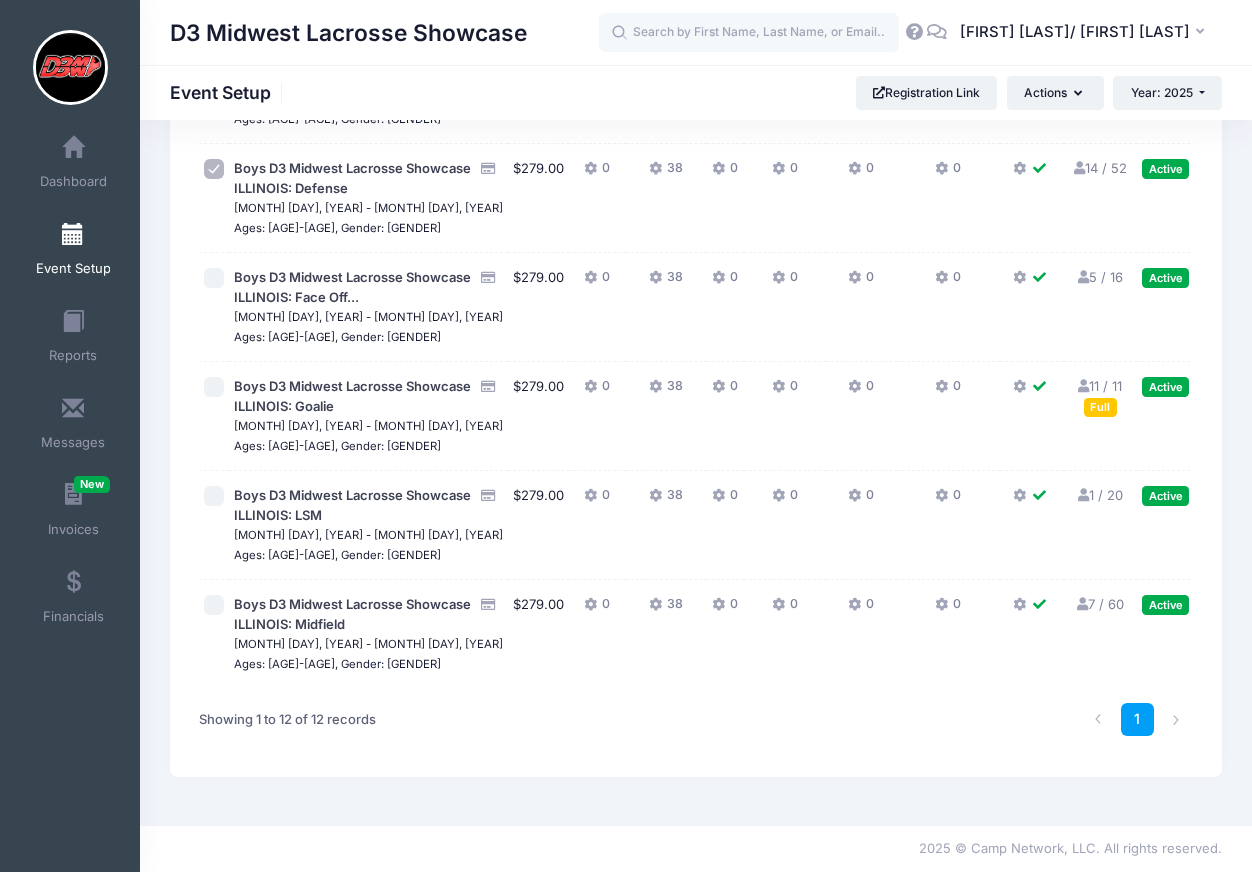 click at bounding box center [214, 278] 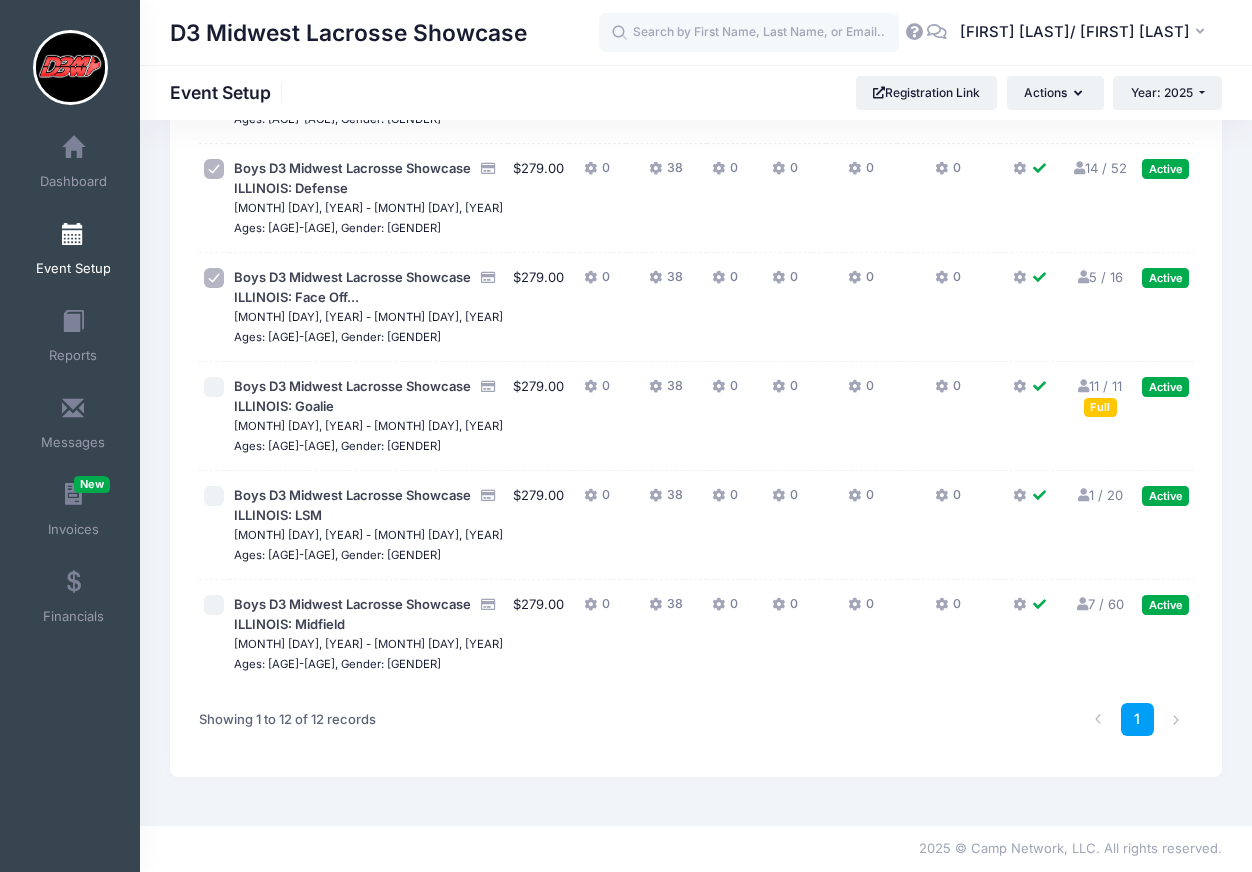 click at bounding box center [214, 387] 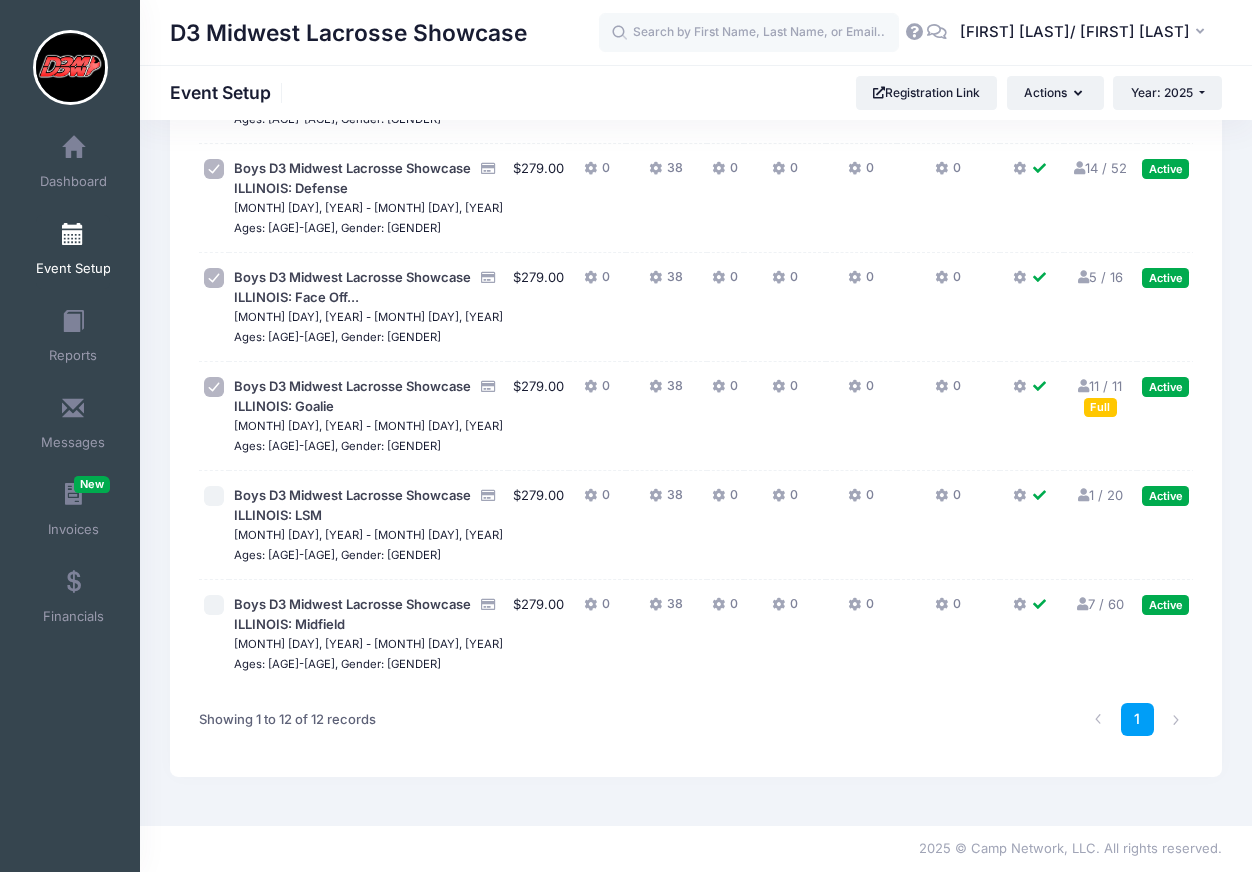 click at bounding box center (214, 496) 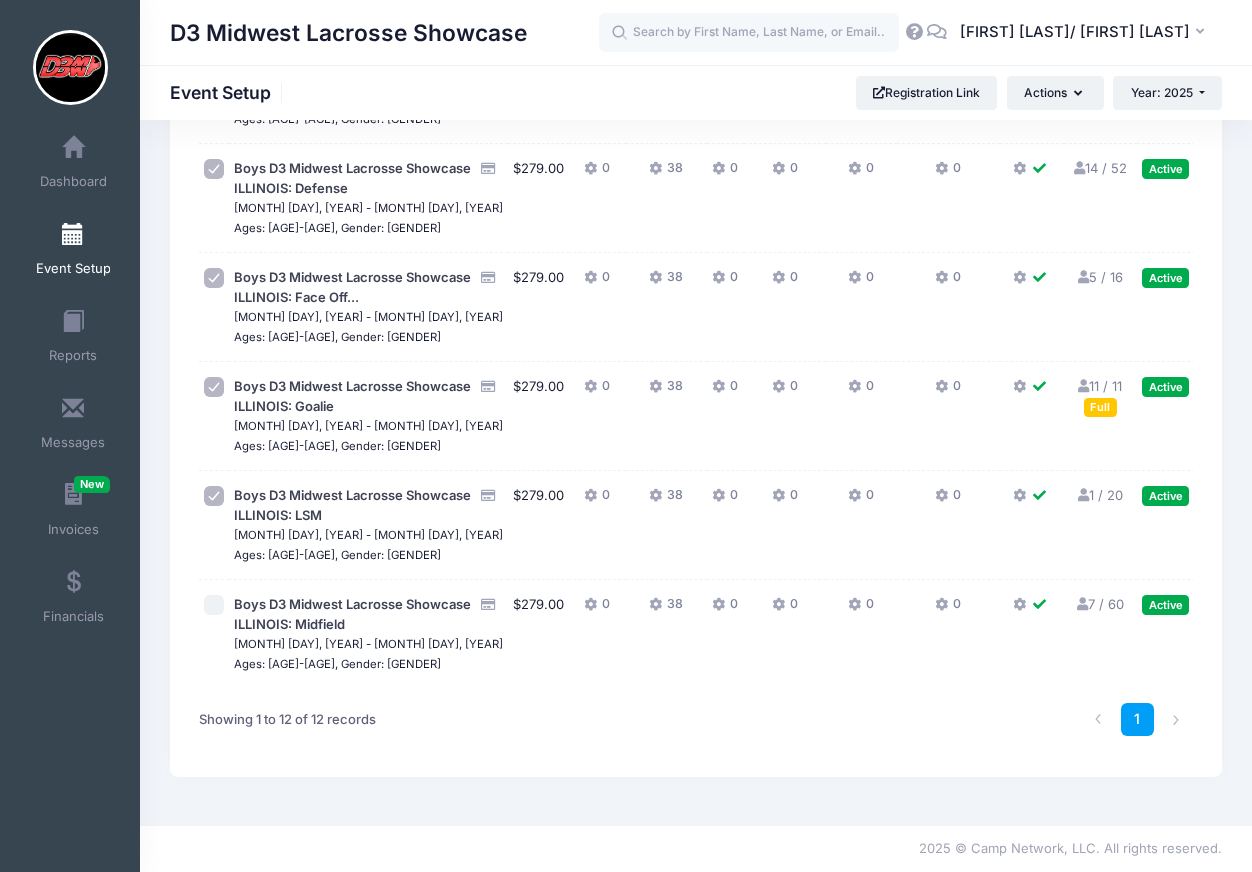 scroll, scrollTop: 1326, scrollLeft: 0, axis: vertical 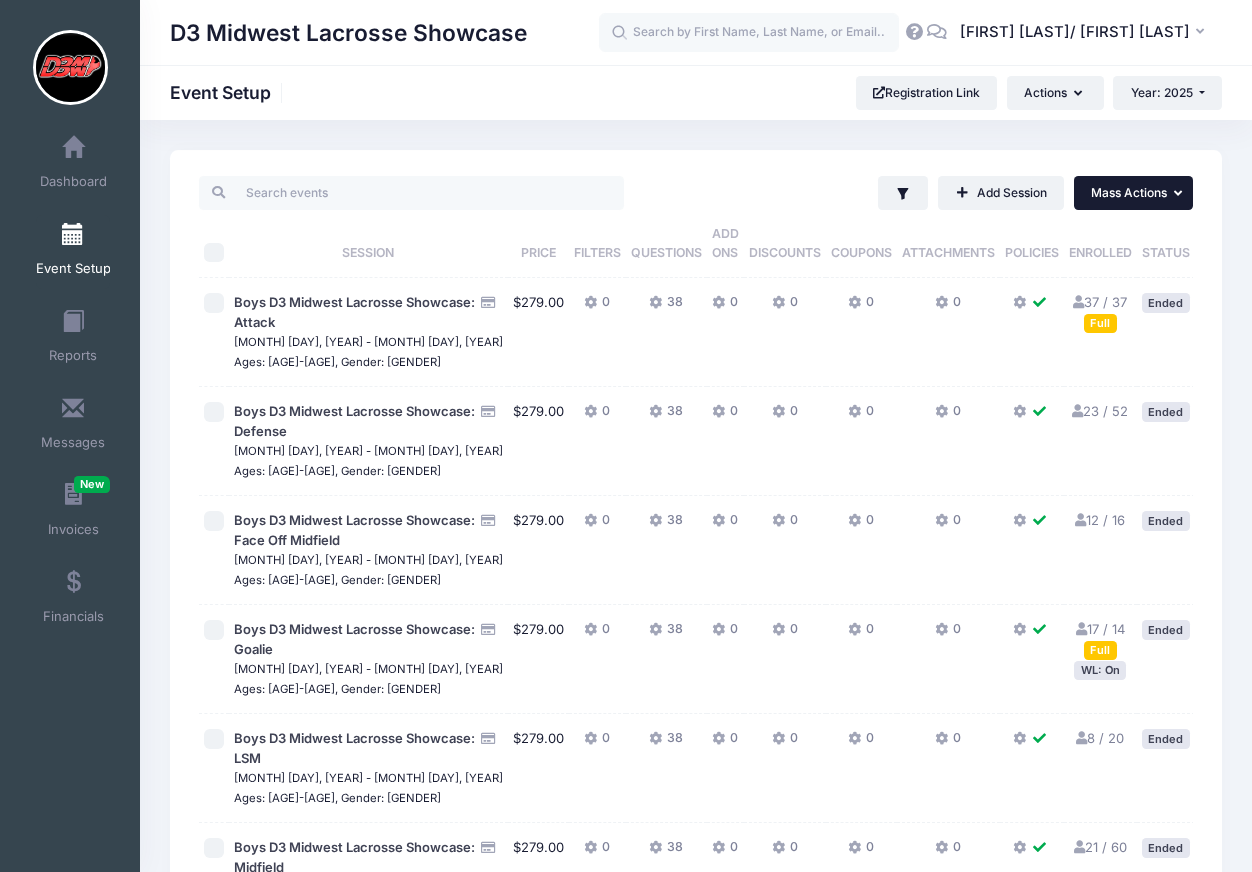 click on "Mass Actions" at bounding box center [1129, 192] 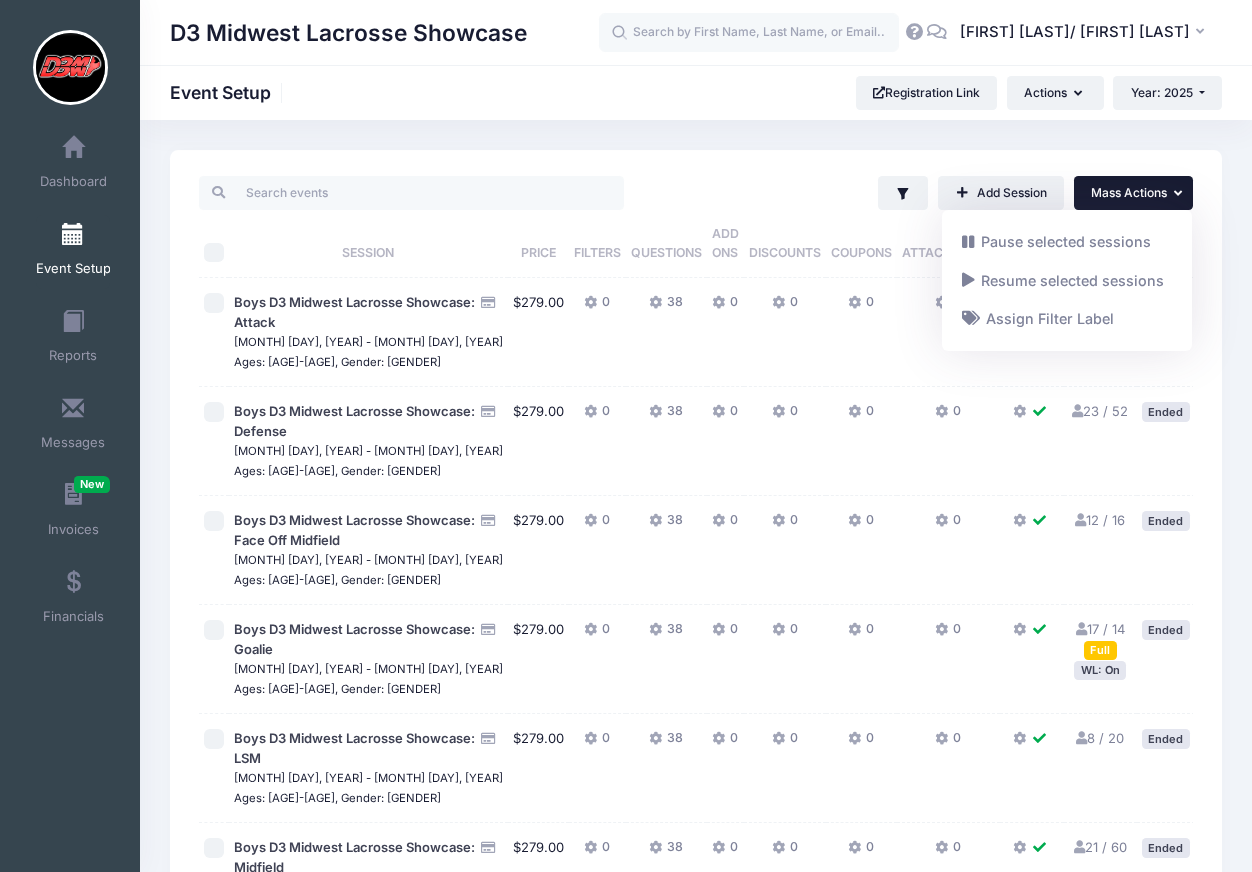 click on "Filter
Filter Options
Show:
Active
Live
Completed
Add Session
... Mass Actions" at bounding box center [696, 912] 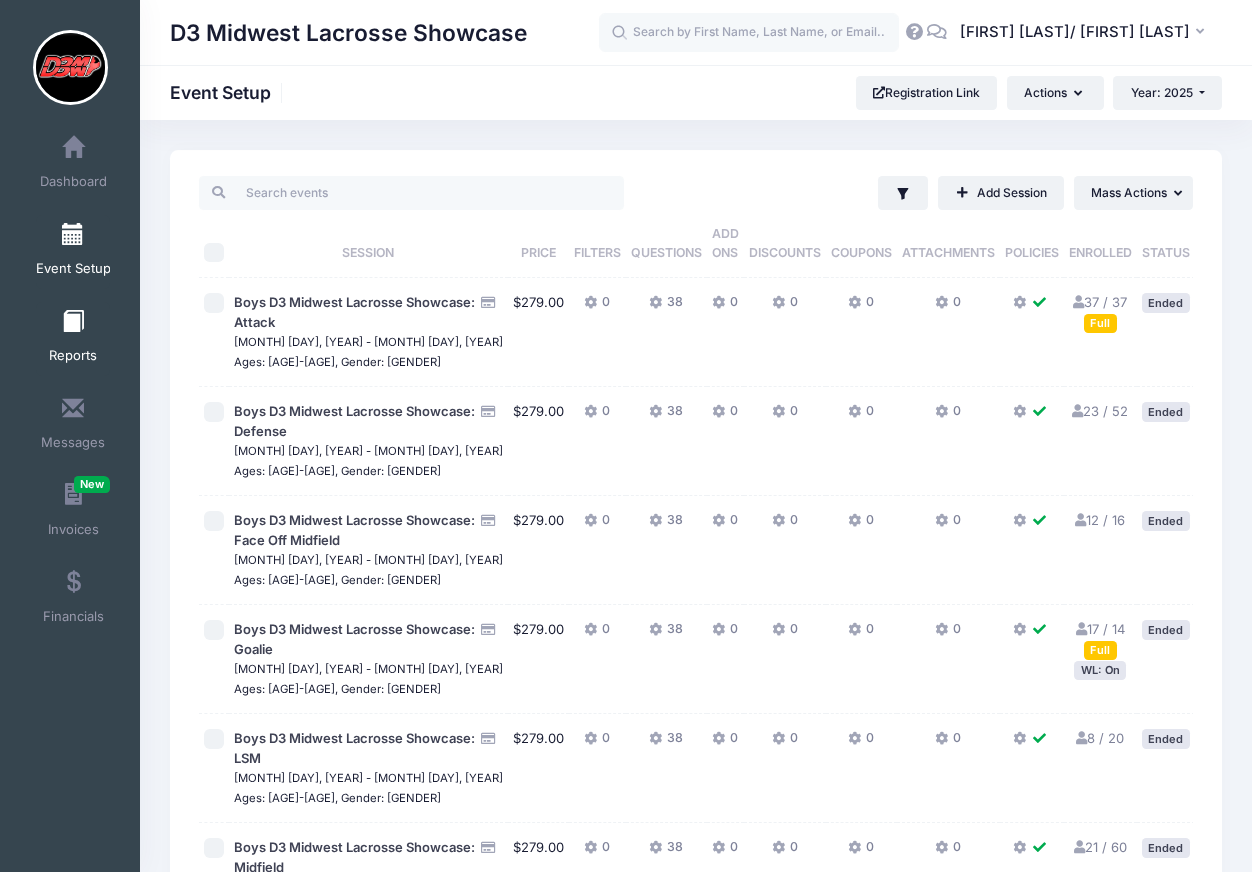 click on "Reports" at bounding box center [73, 339] 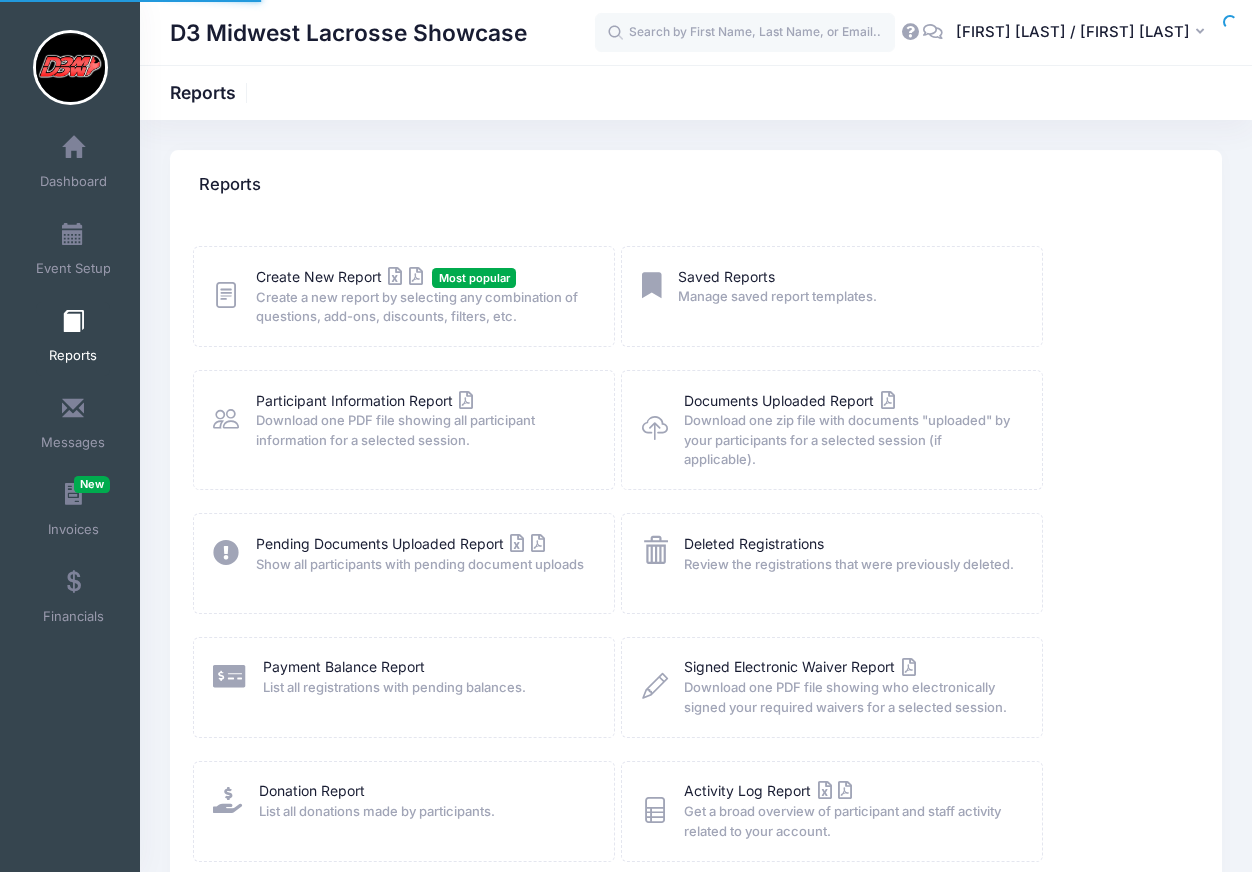 scroll, scrollTop: 0, scrollLeft: 0, axis: both 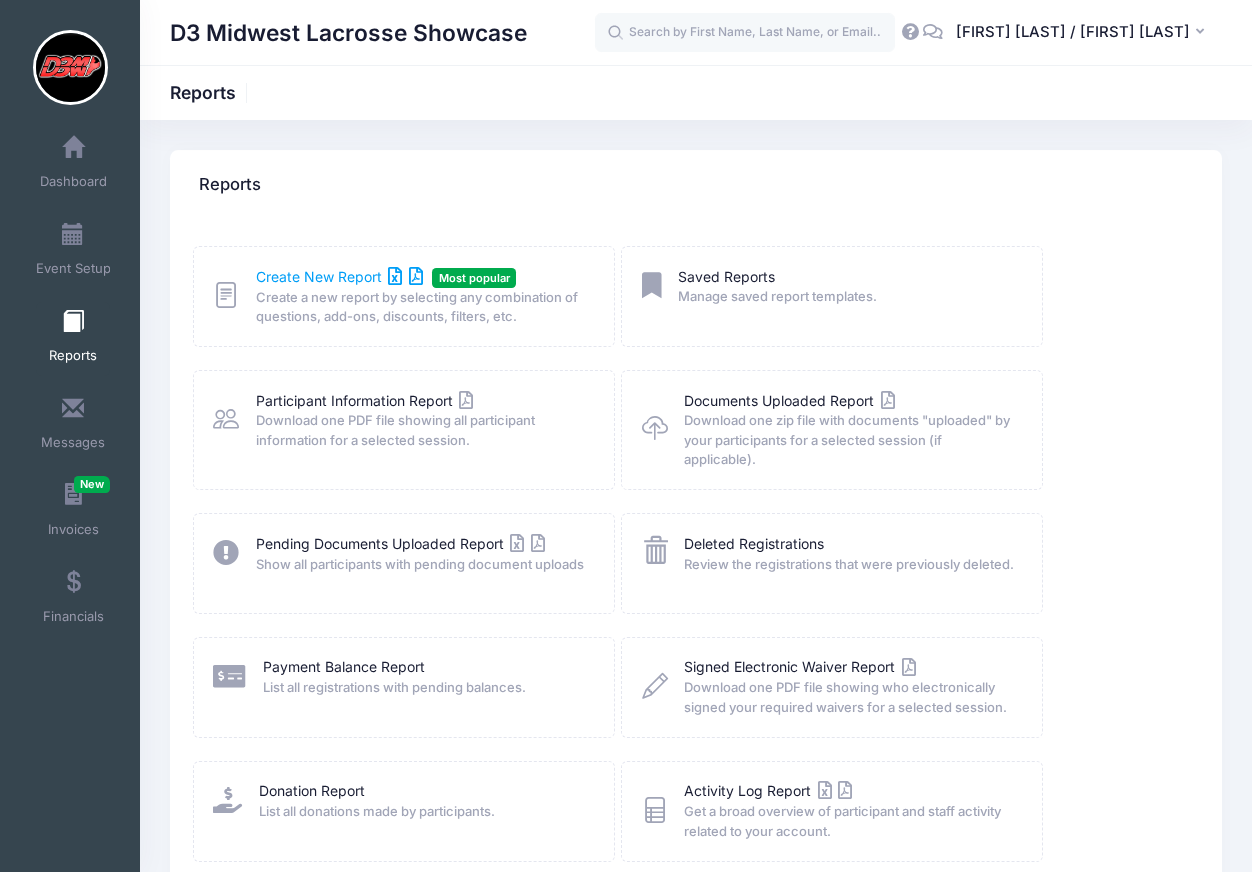 click on "Create New Report" at bounding box center [339, 276] 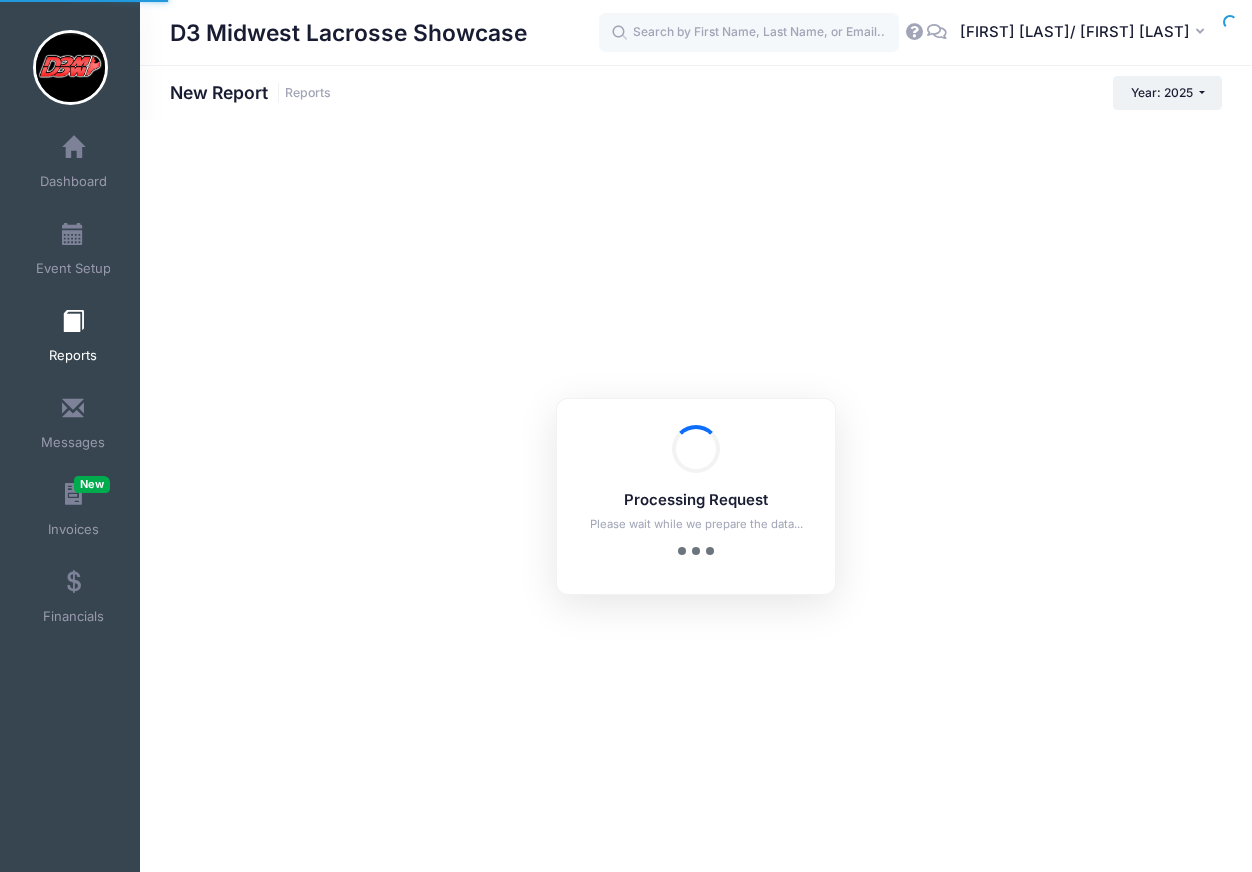 scroll, scrollTop: 0, scrollLeft: 0, axis: both 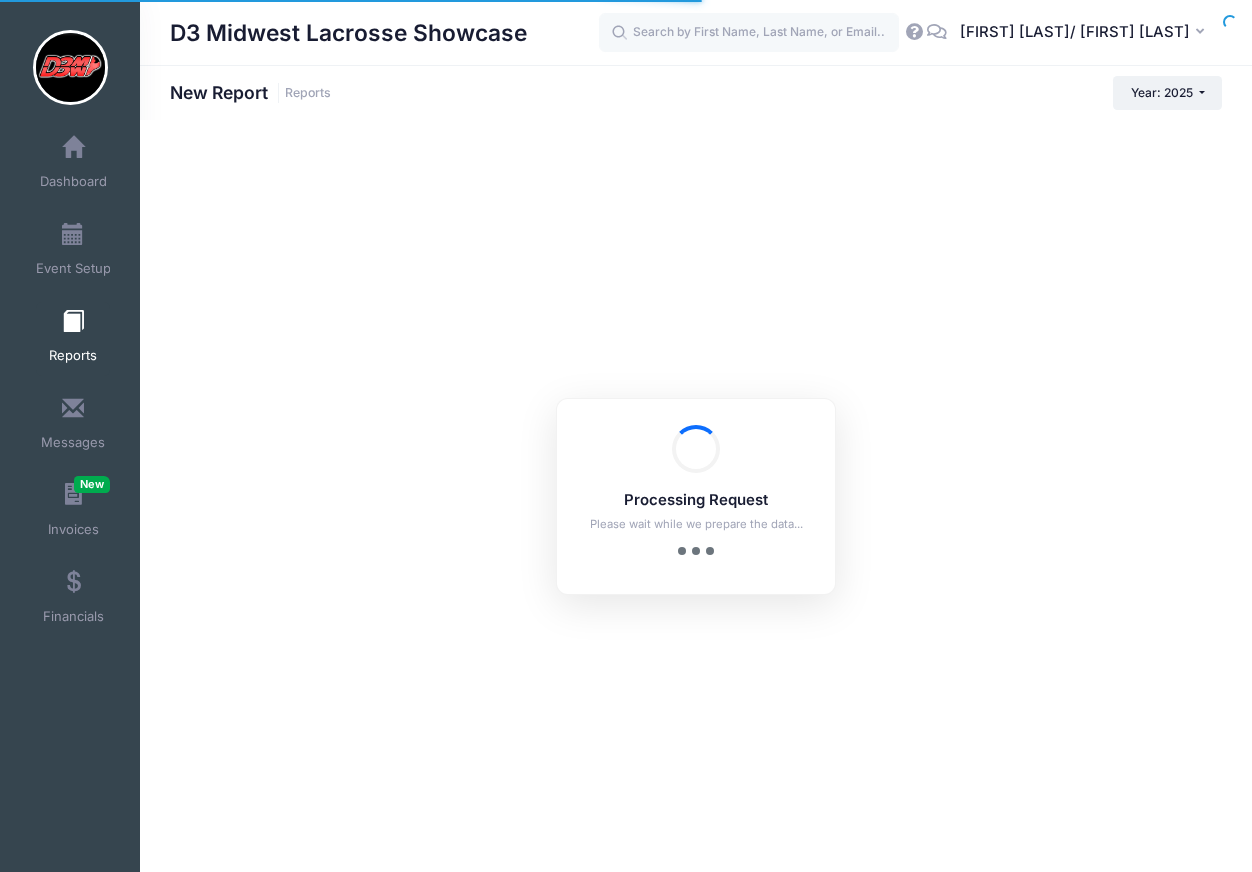 checkbox on "true" 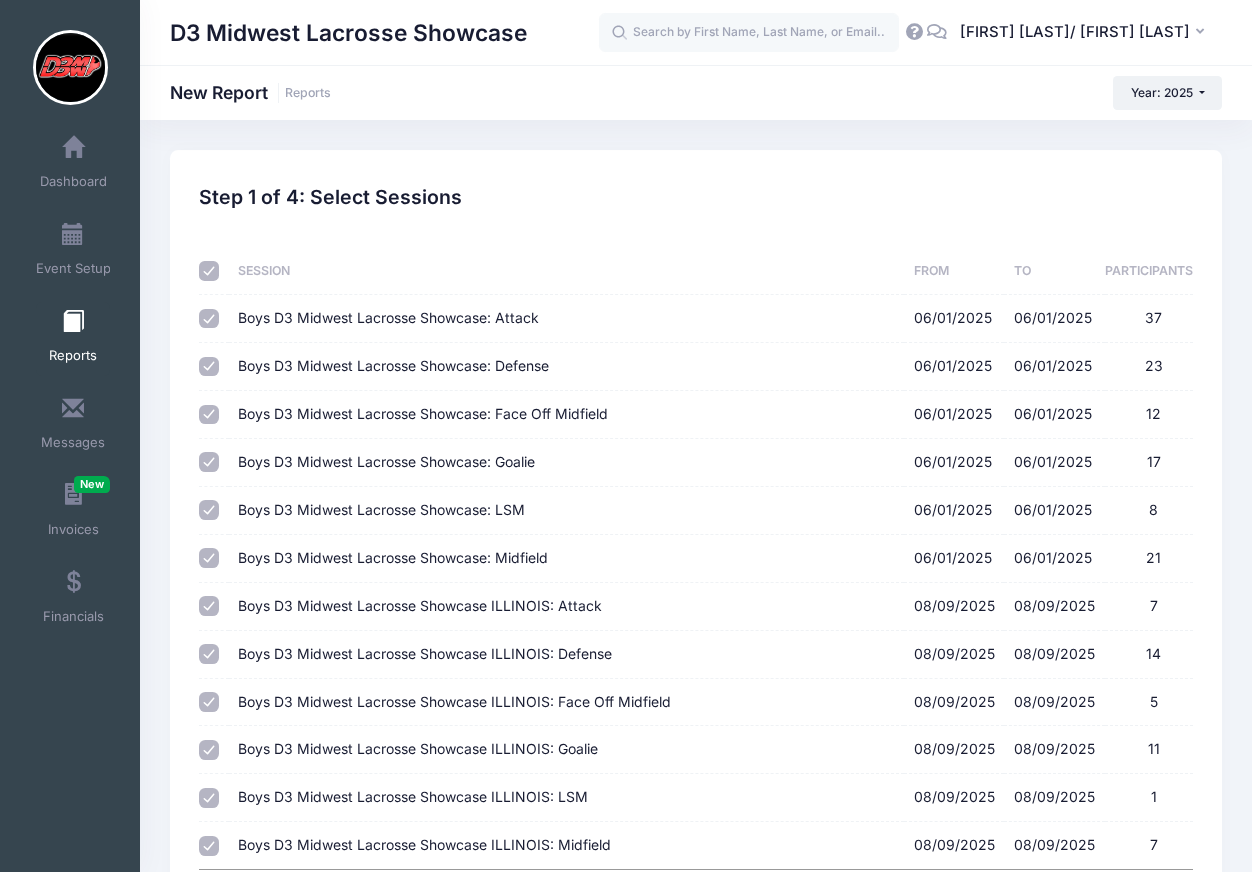click on "Boys D3 Midwest Lacrosse Showcase: Attack [DATE] - [DATE] 37" at bounding box center [209, 319] 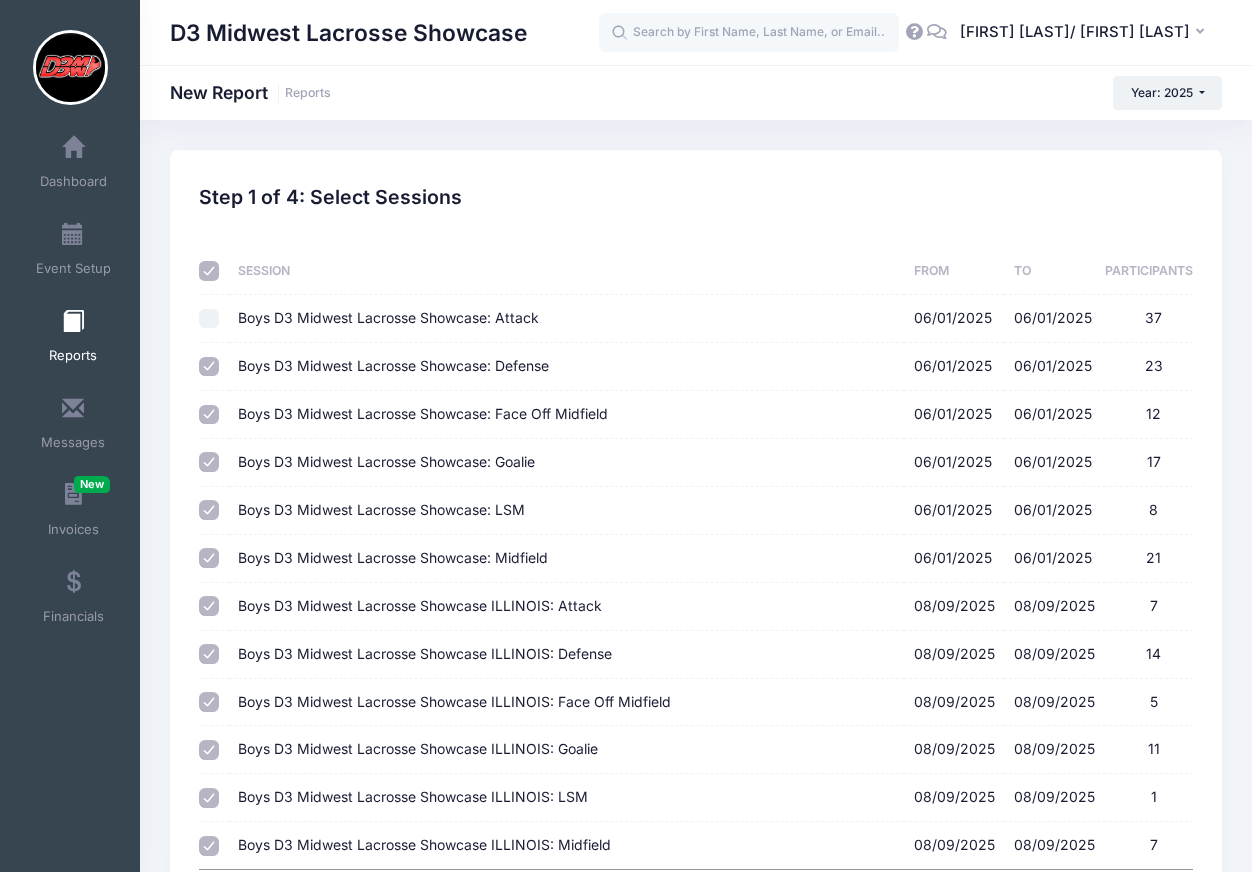 click on "Defense [DATE] - [DATE]" at bounding box center [209, 367] 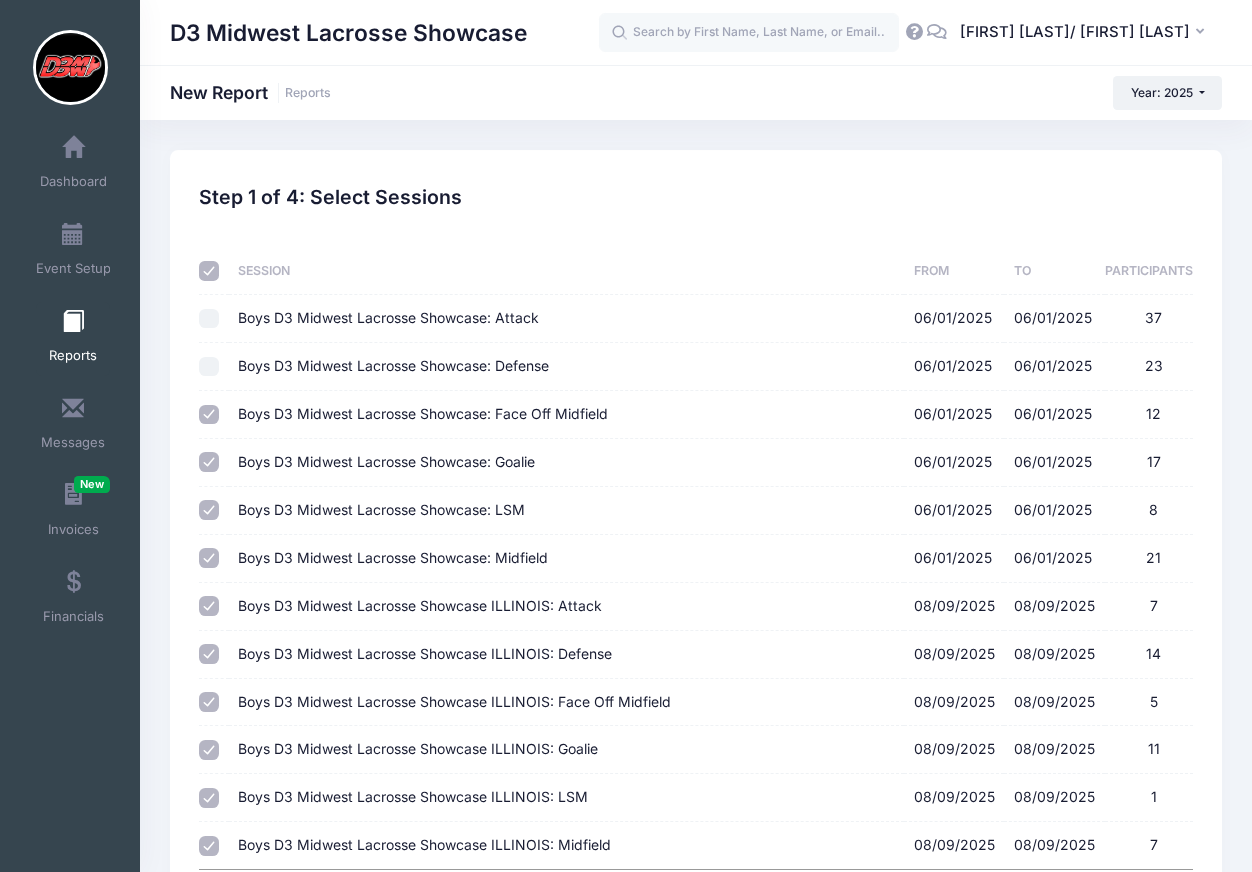 click at bounding box center [213, 415] 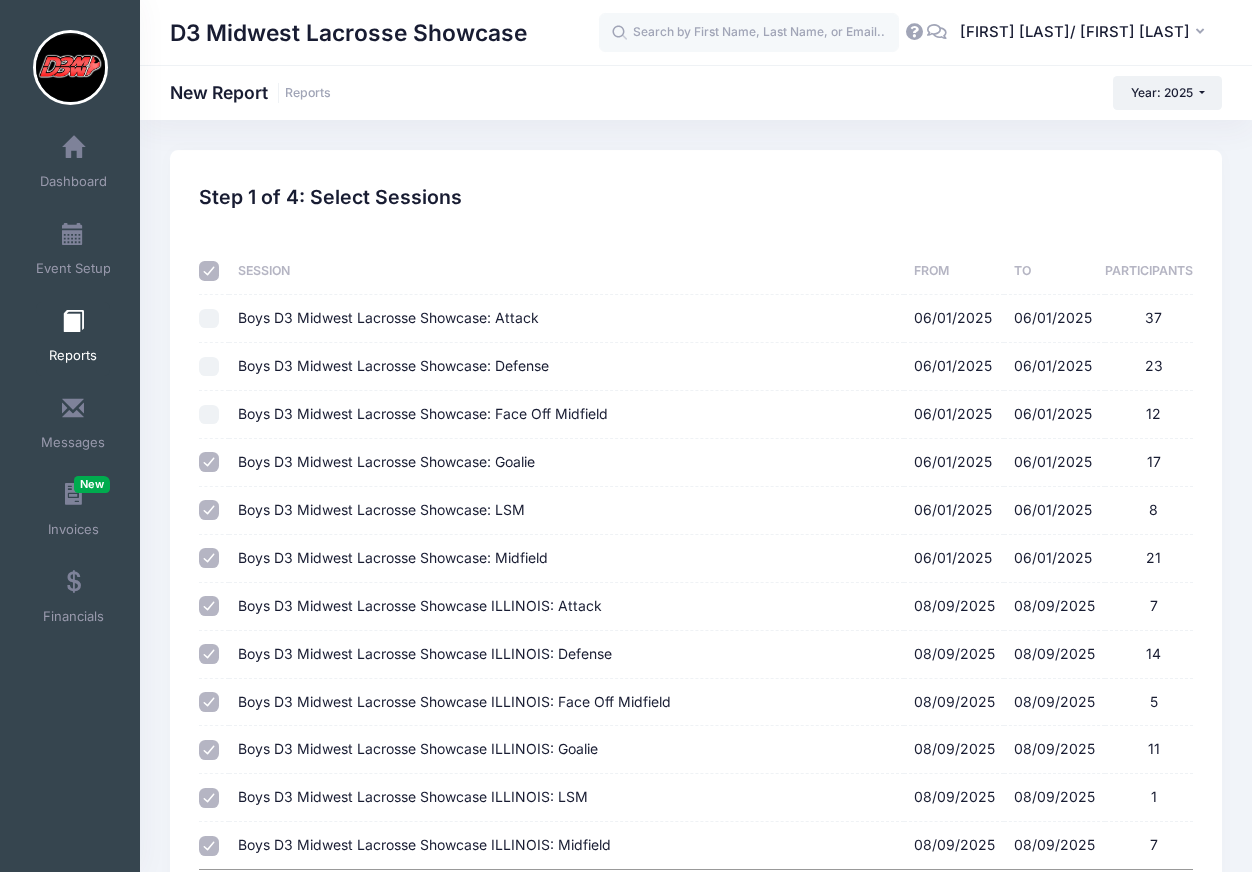 click at bounding box center (213, 463) 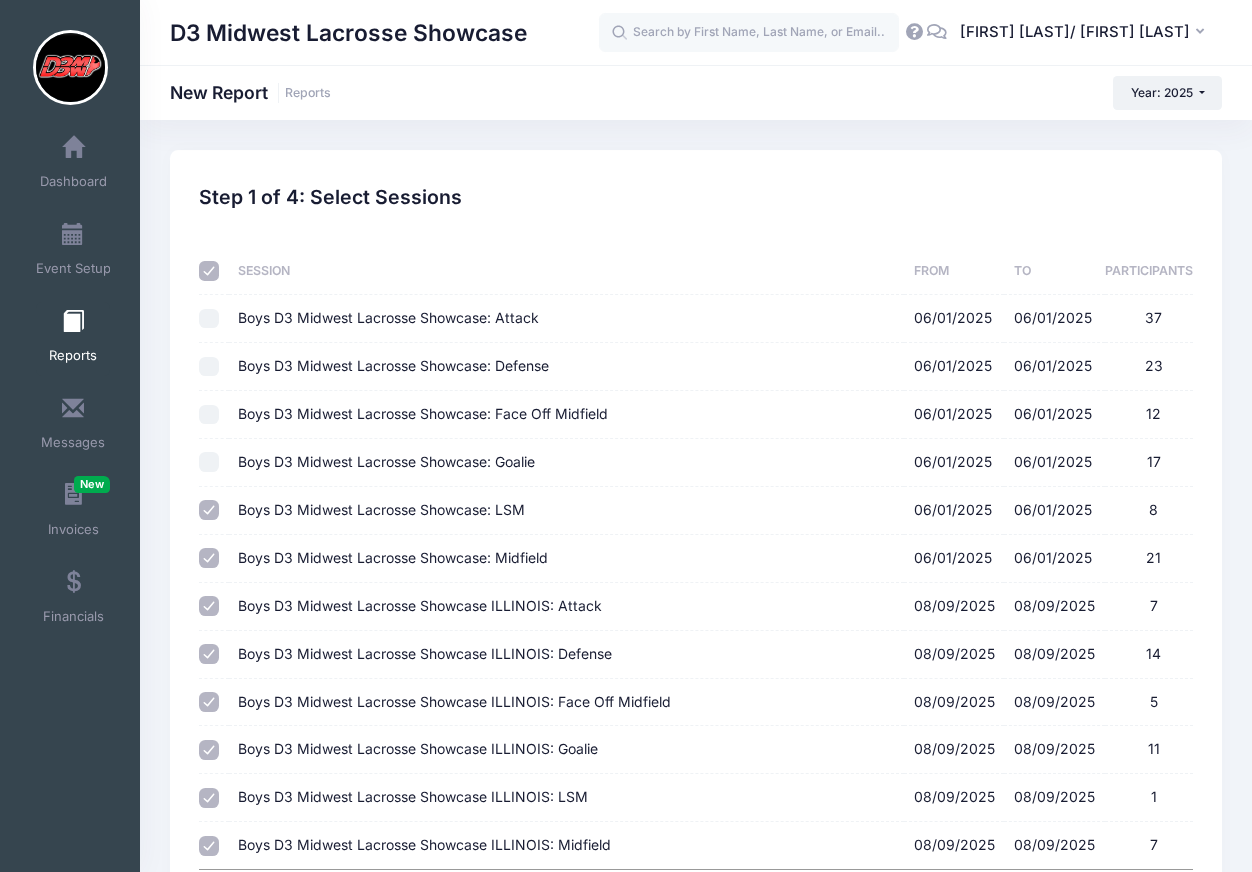 click on "LSM [DATE] - [DATE]" at bounding box center (209, 510) 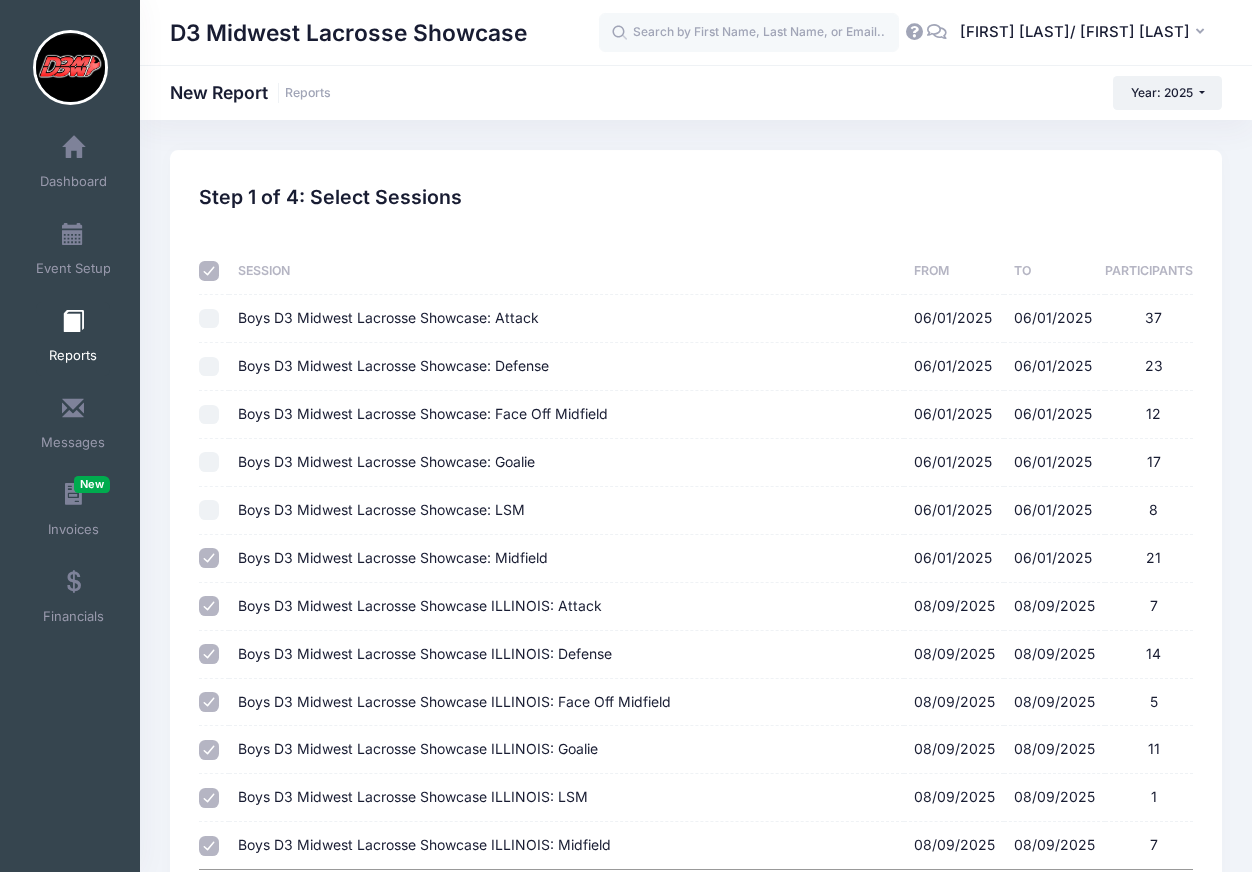 click on "Boys [BRAND]: [GENERAL_TERM] [DATE] - [DATE] [NUMBER]" at bounding box center (209, 558) 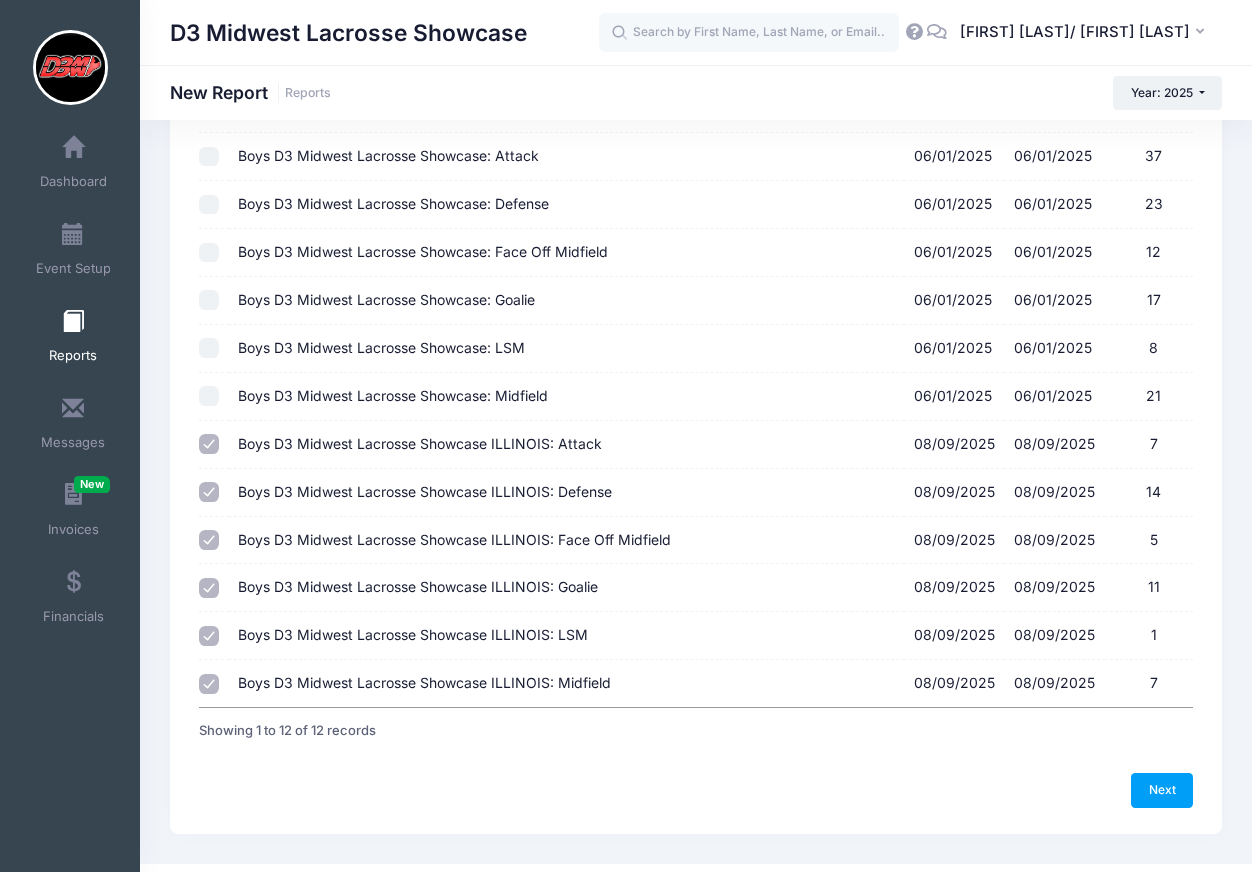 scroll, scrollTop: 199, scrollLeft: 0, axis: vertical 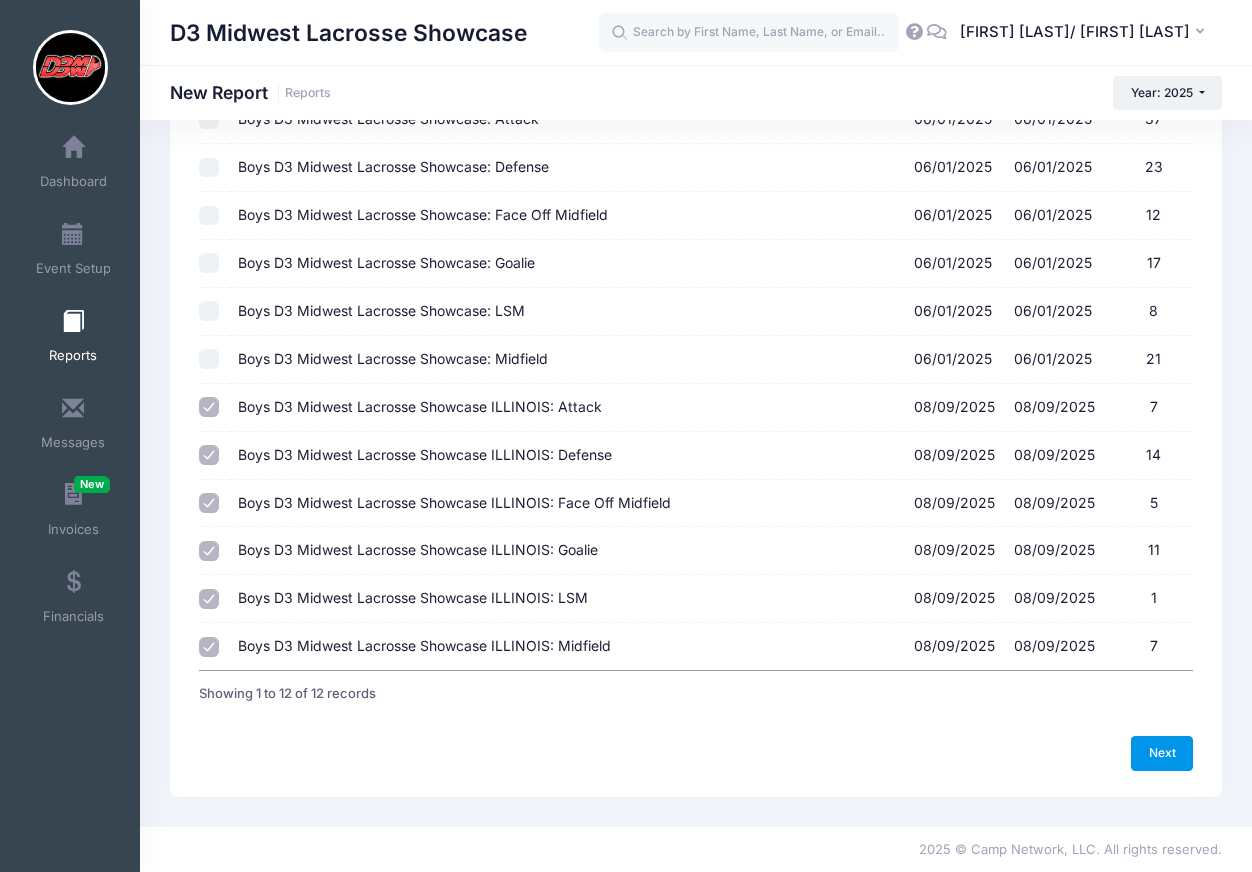 click on "Next" at bounding box center [1162, 753] 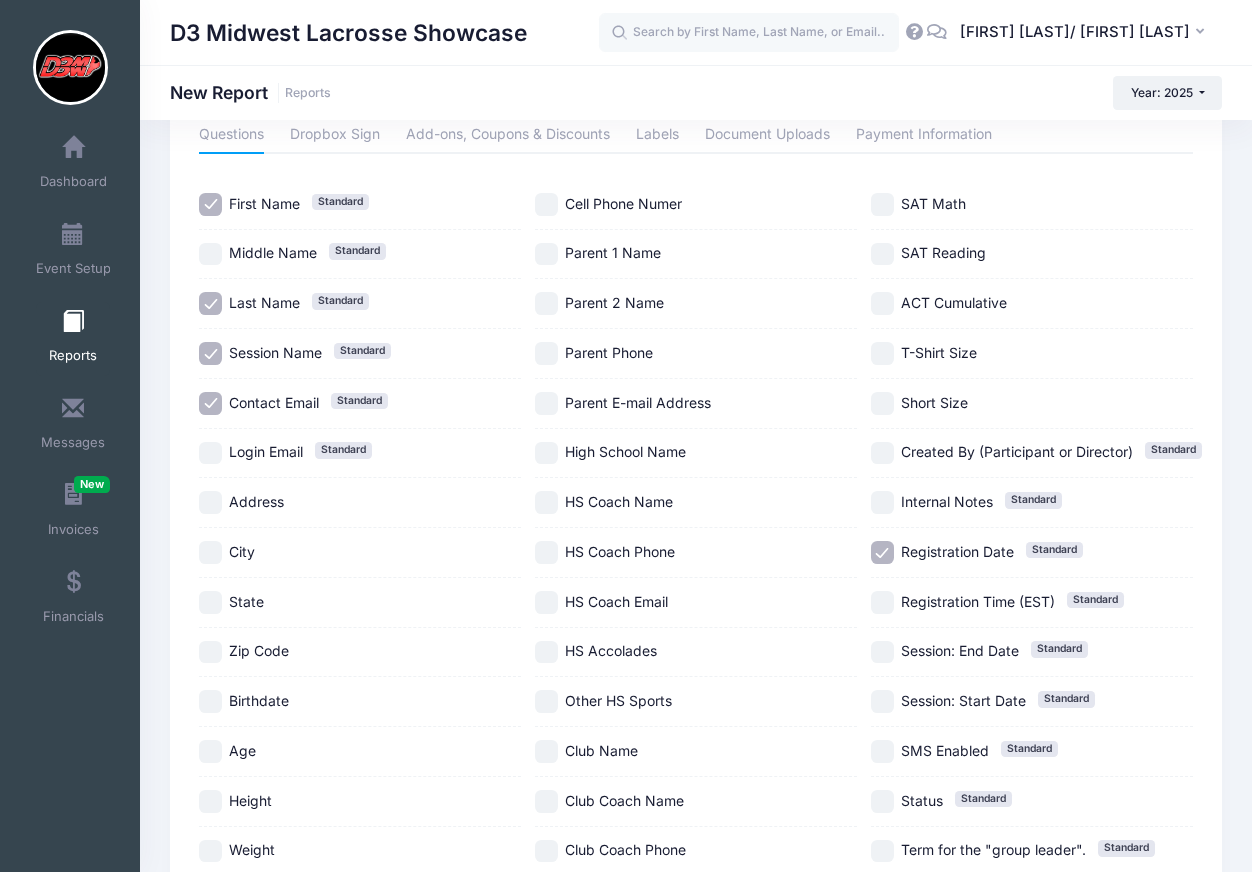 scroll, scrollTop: 246, scrollLeft: 0, axis: vertical 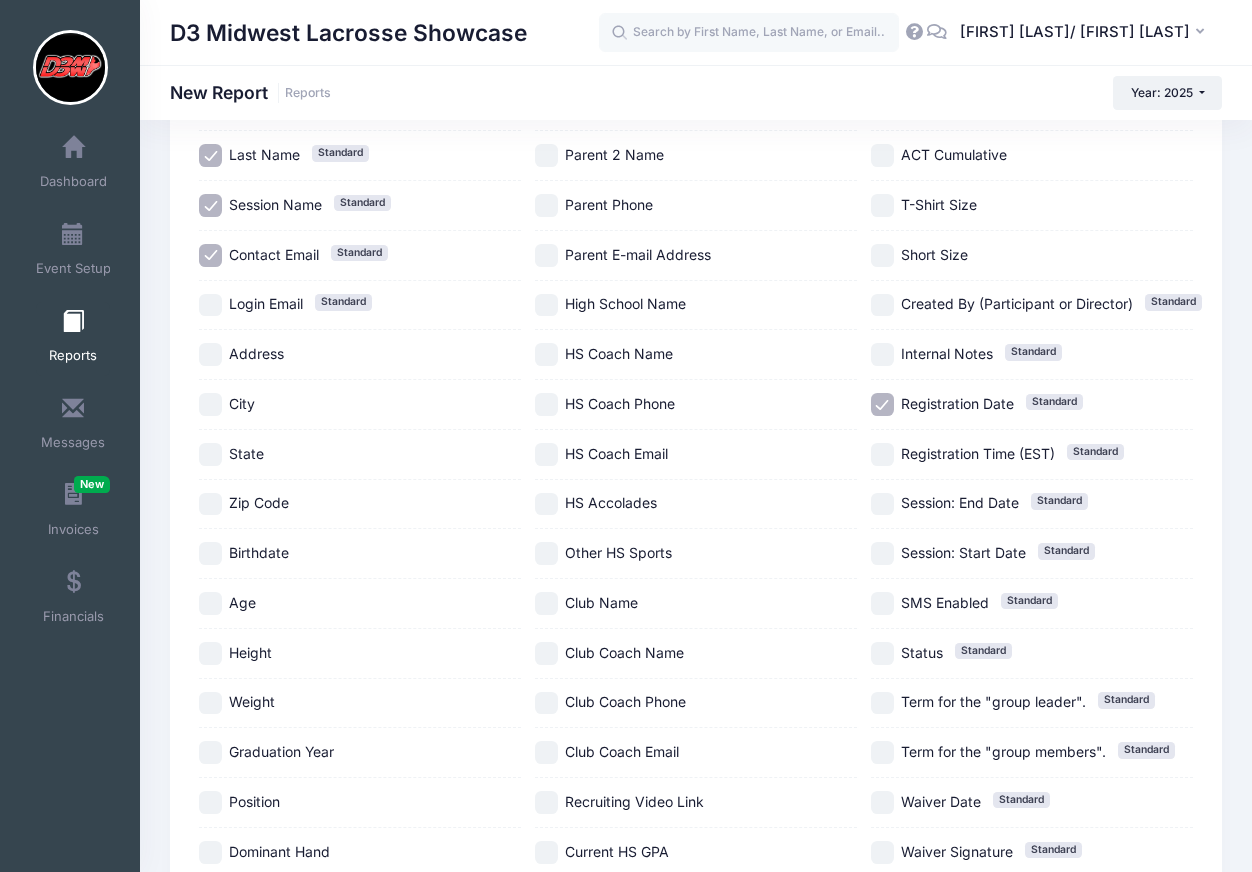 click on "Address" at bounding box center (210, 354) 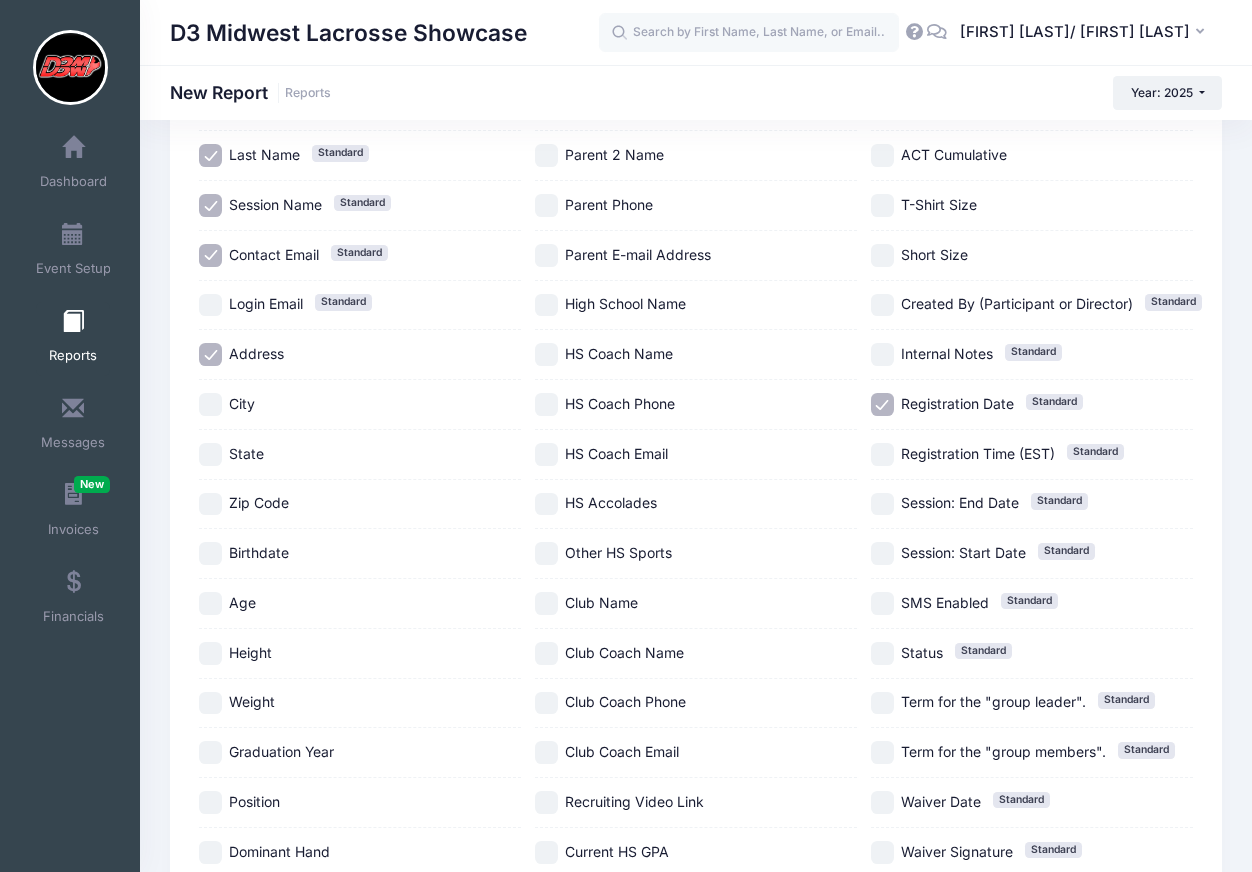 click on "Address" at bounding box center [210, 354] 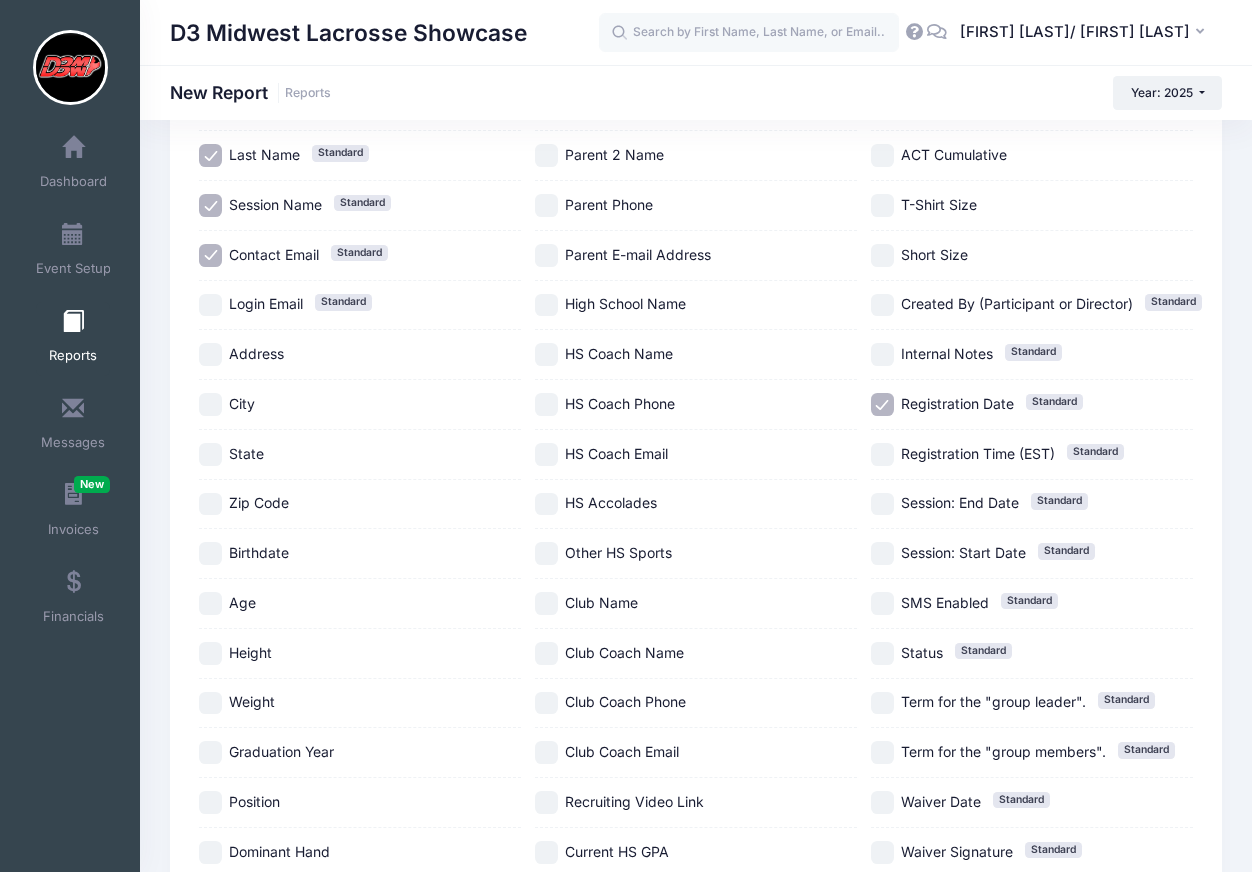 click on "State" at bounding box center [210, 454] 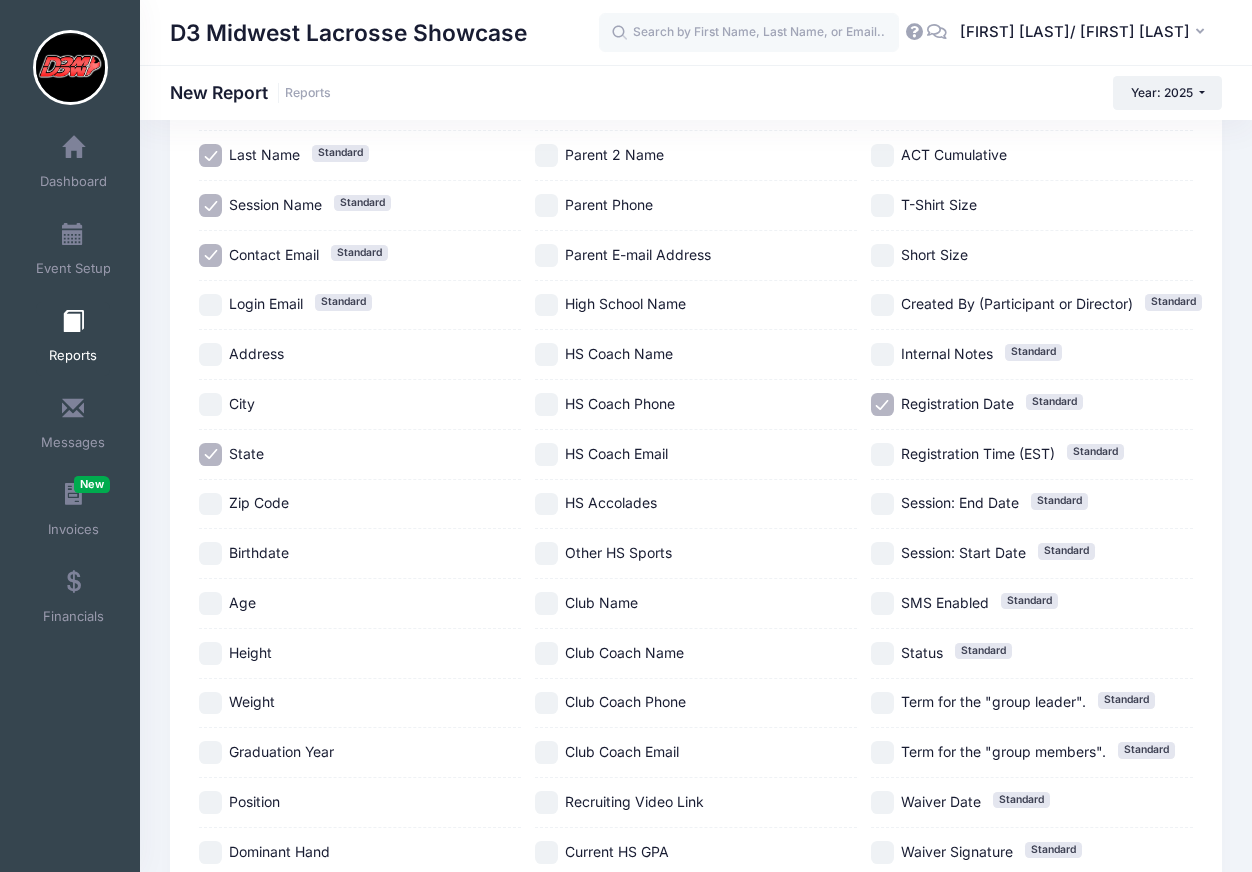 click on "Graduation Year" at bounding box center (210, 752) 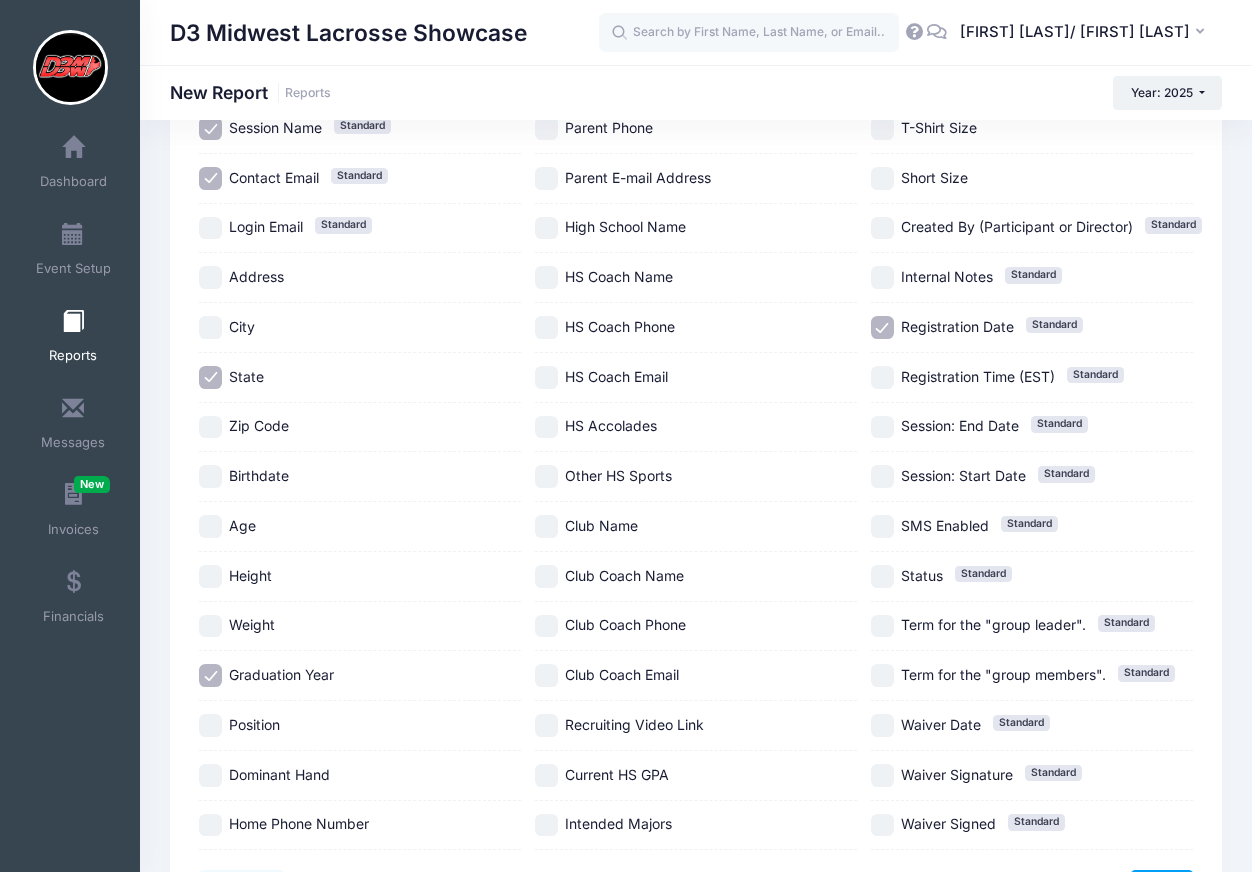 scroll, scrollTop: 381, scrollLeft: 0, axis: vertical 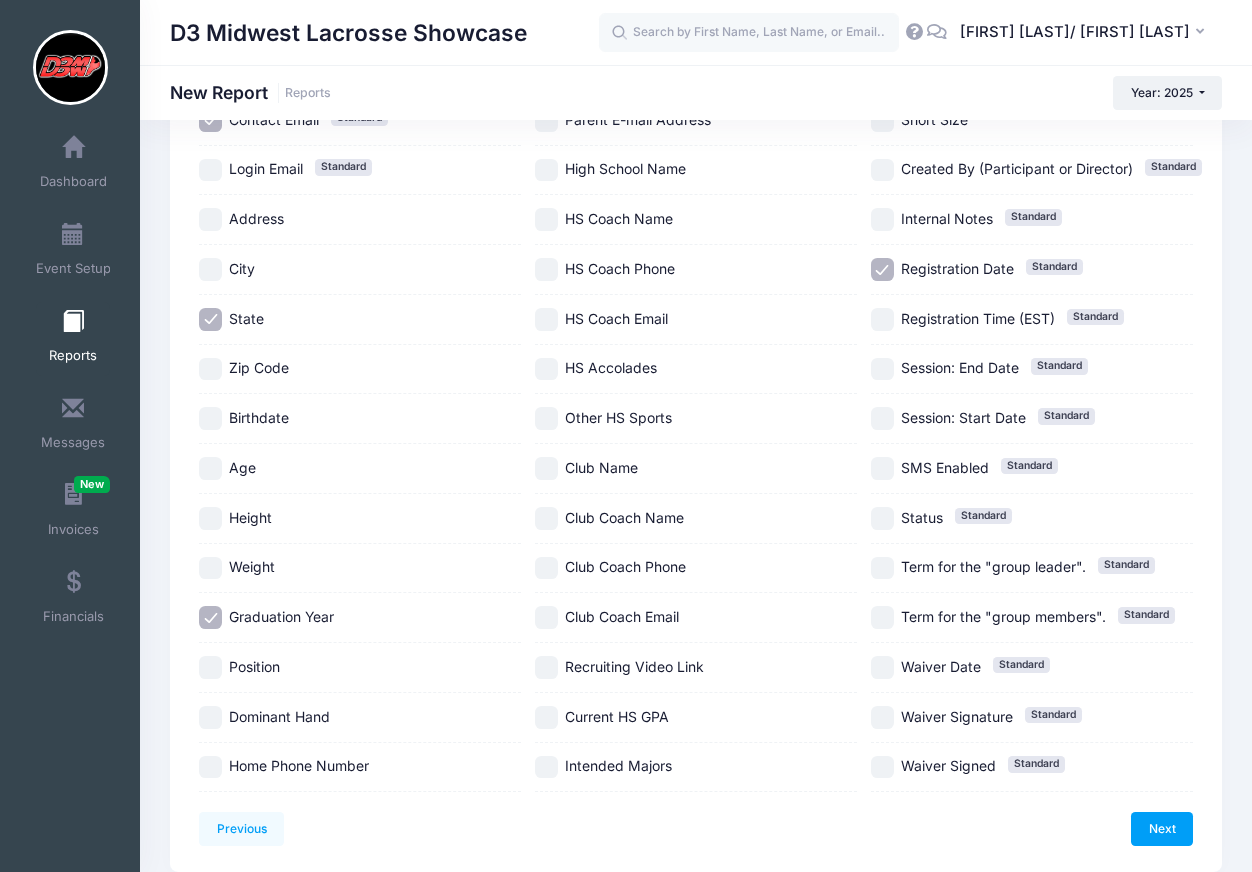 click on "Position" at bounding box center (210, 667) 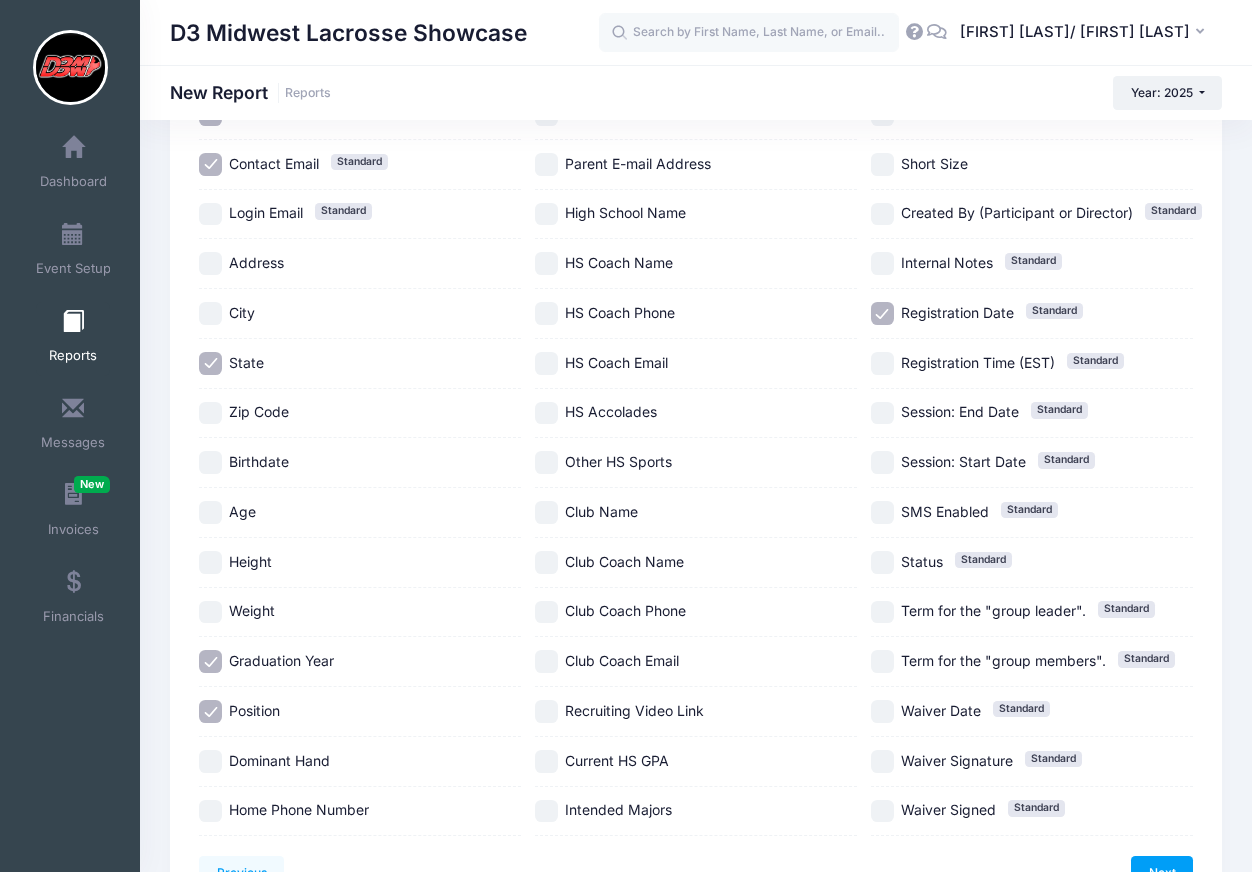 scroll, scrollTop: 313, scrollLeft: 0, axis: vertical 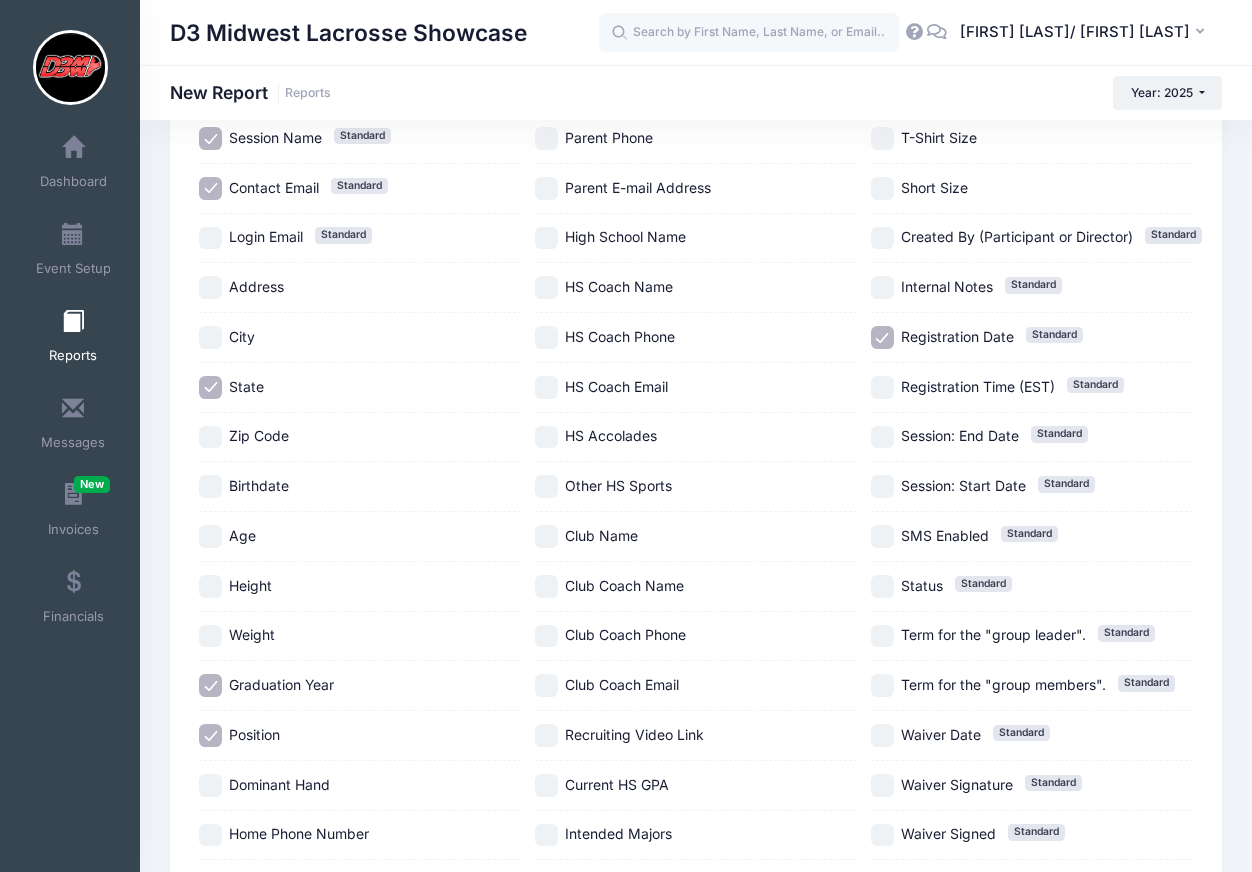 click on "High School Name" at bounding box center (546, 238) 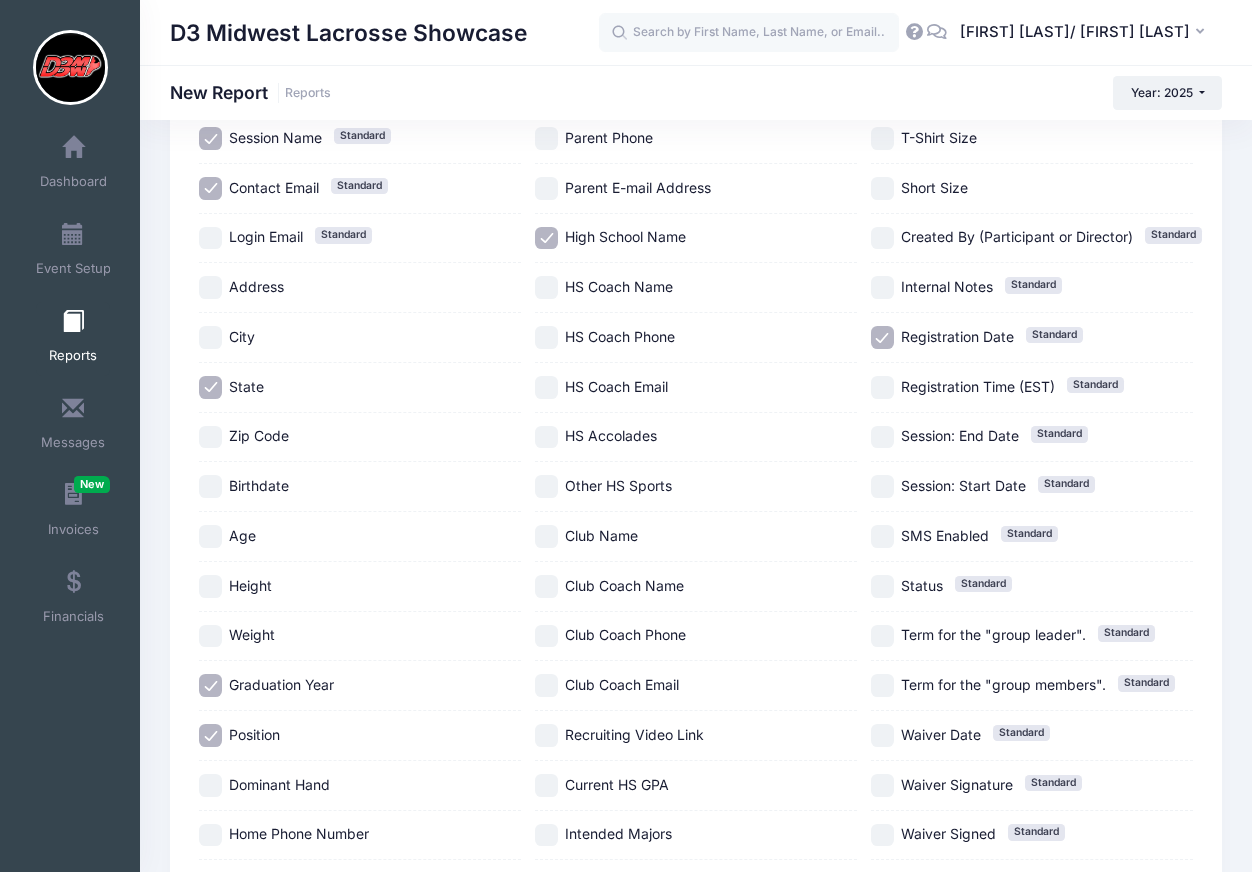 click on "HS Coach Phone" at bounding box center (696, 337) 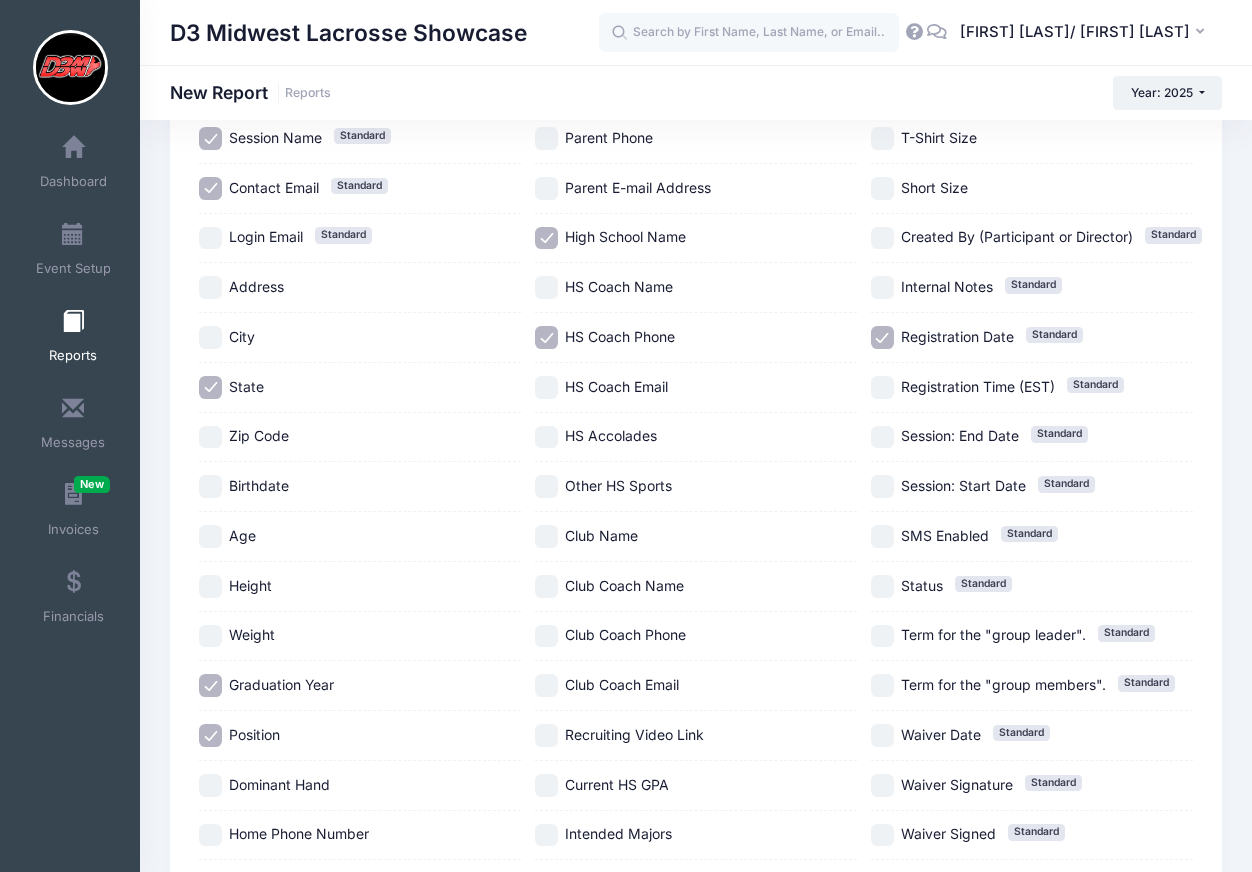 click on "HS Coach Phone" at bounding box center (696, 337) 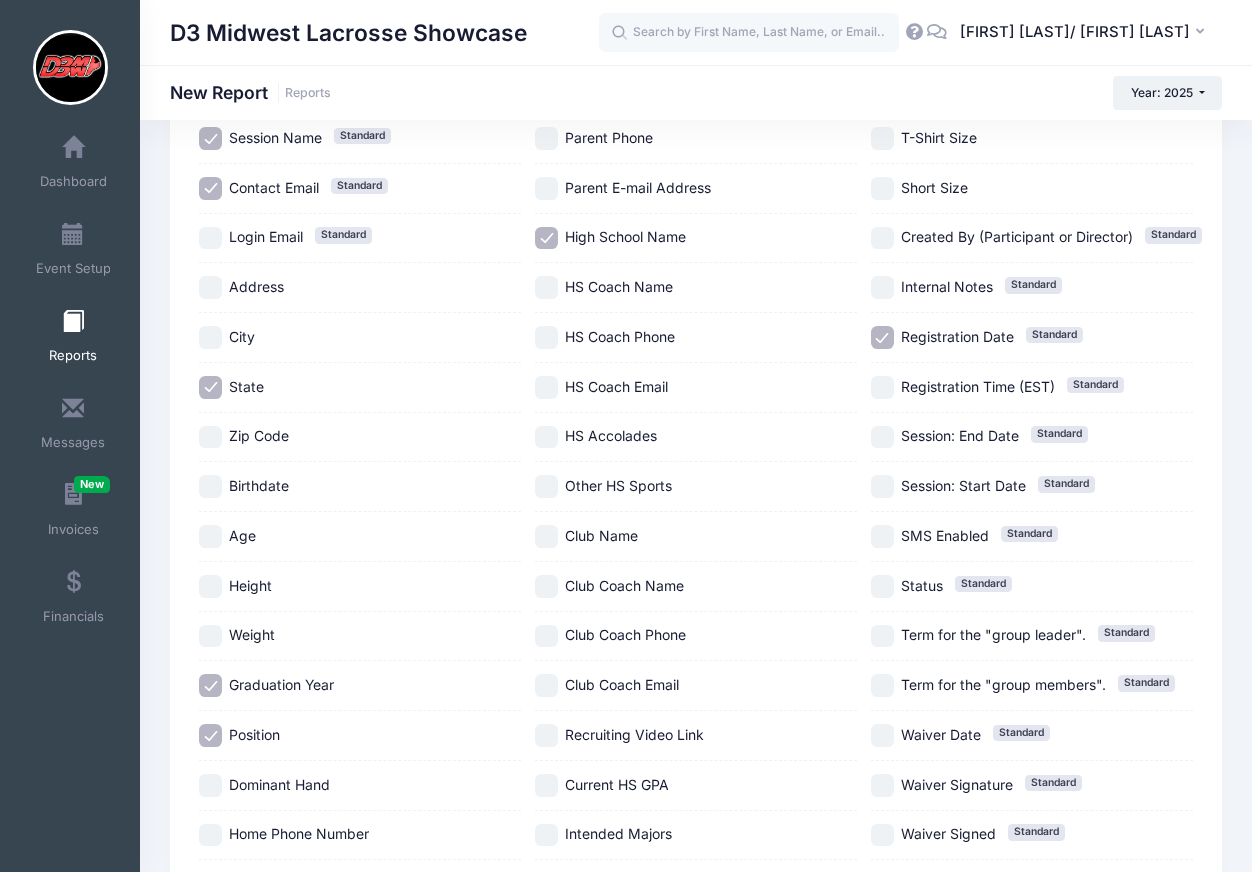 click on "HS Coach Email" at bounding box center (696, 387) 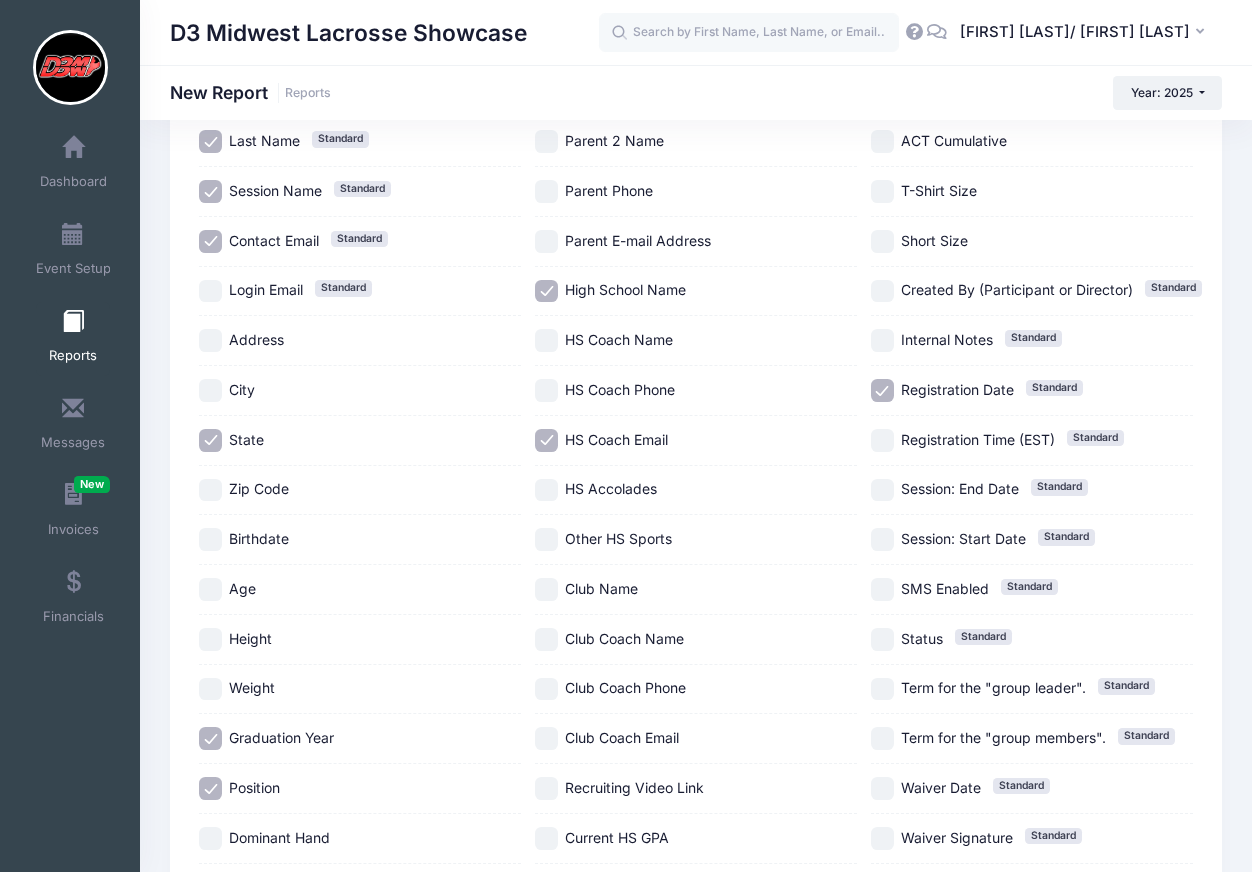 scroll, scrollTop: 211, scrollLeft: 0, axis: vertical 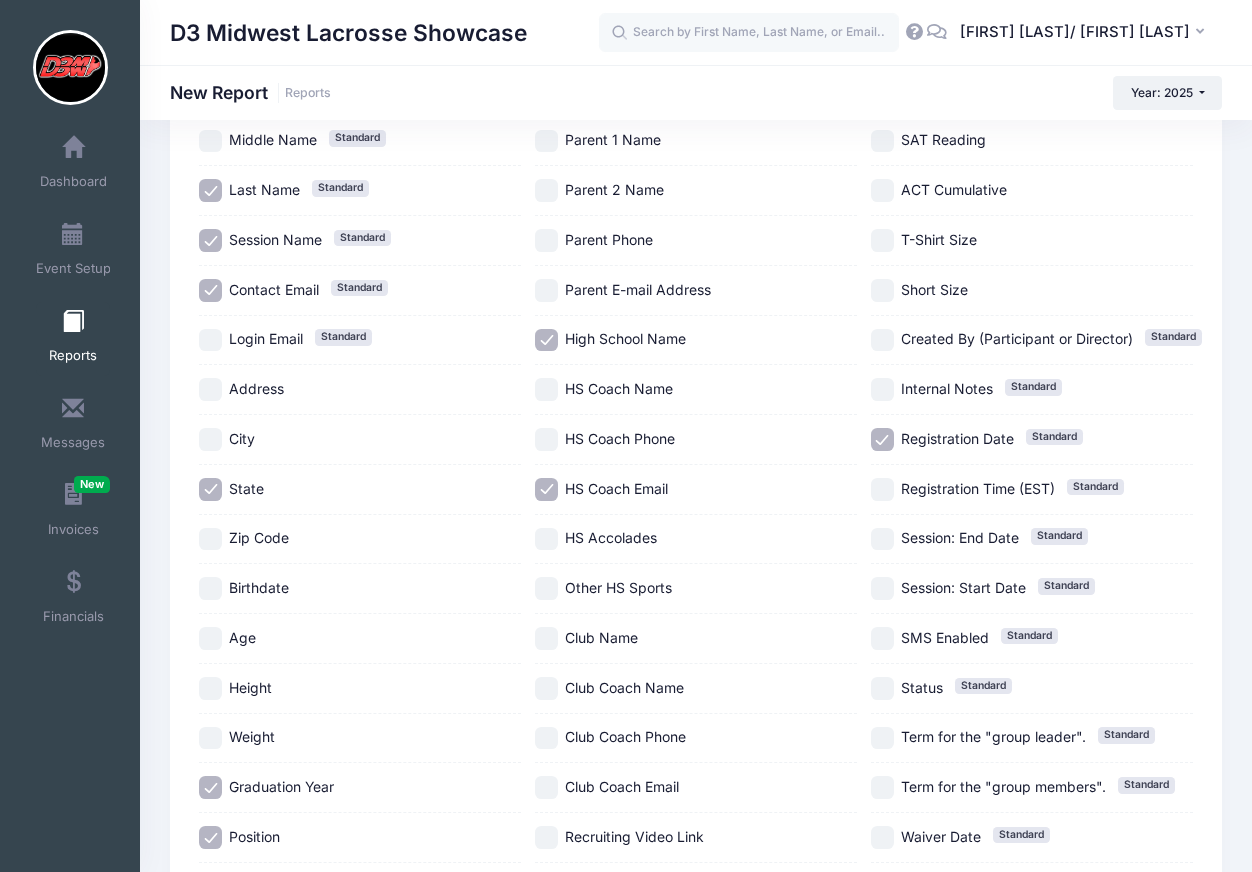 click on "Parent E-mail Address" at bounding box center [638, 290] 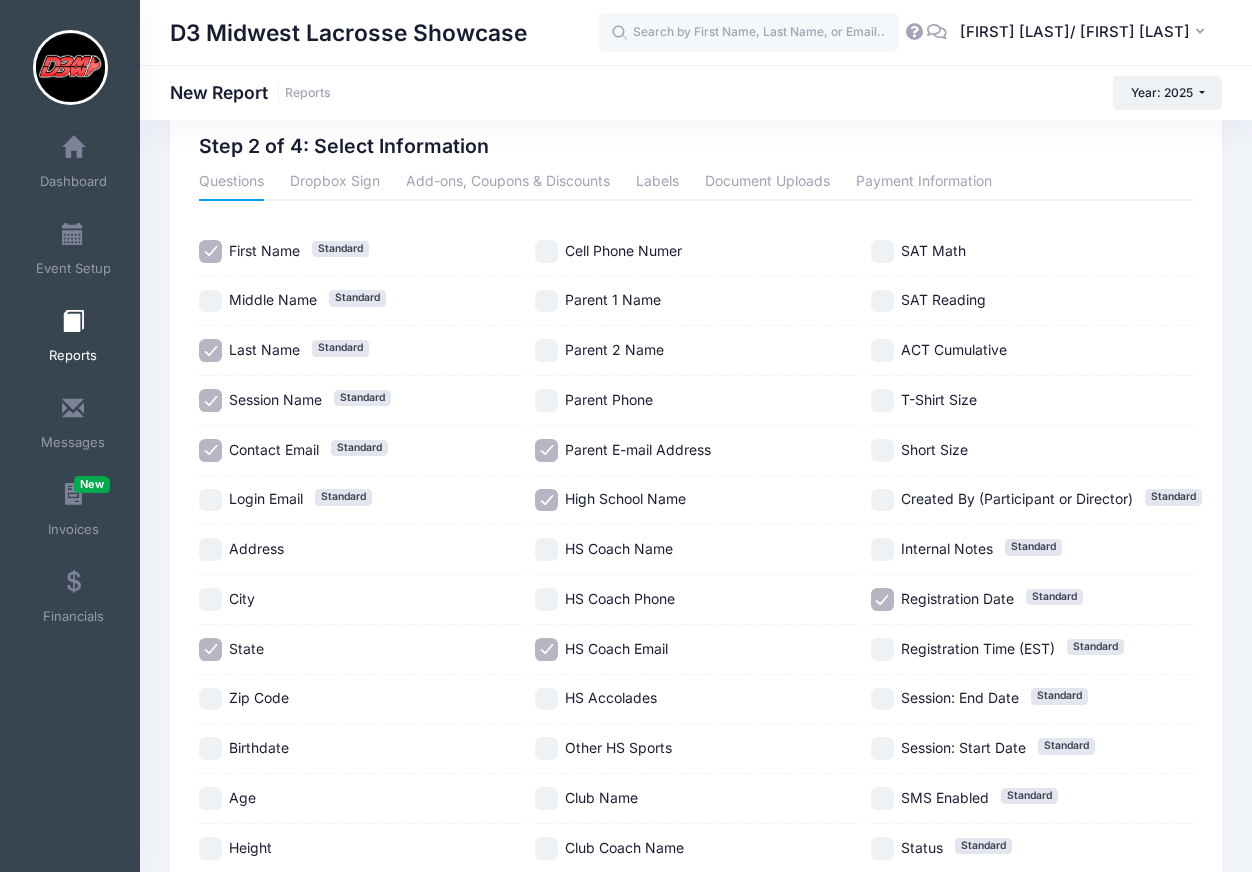 scroll, scrollTop: 52, scrollLeft: 0, axis: vertical 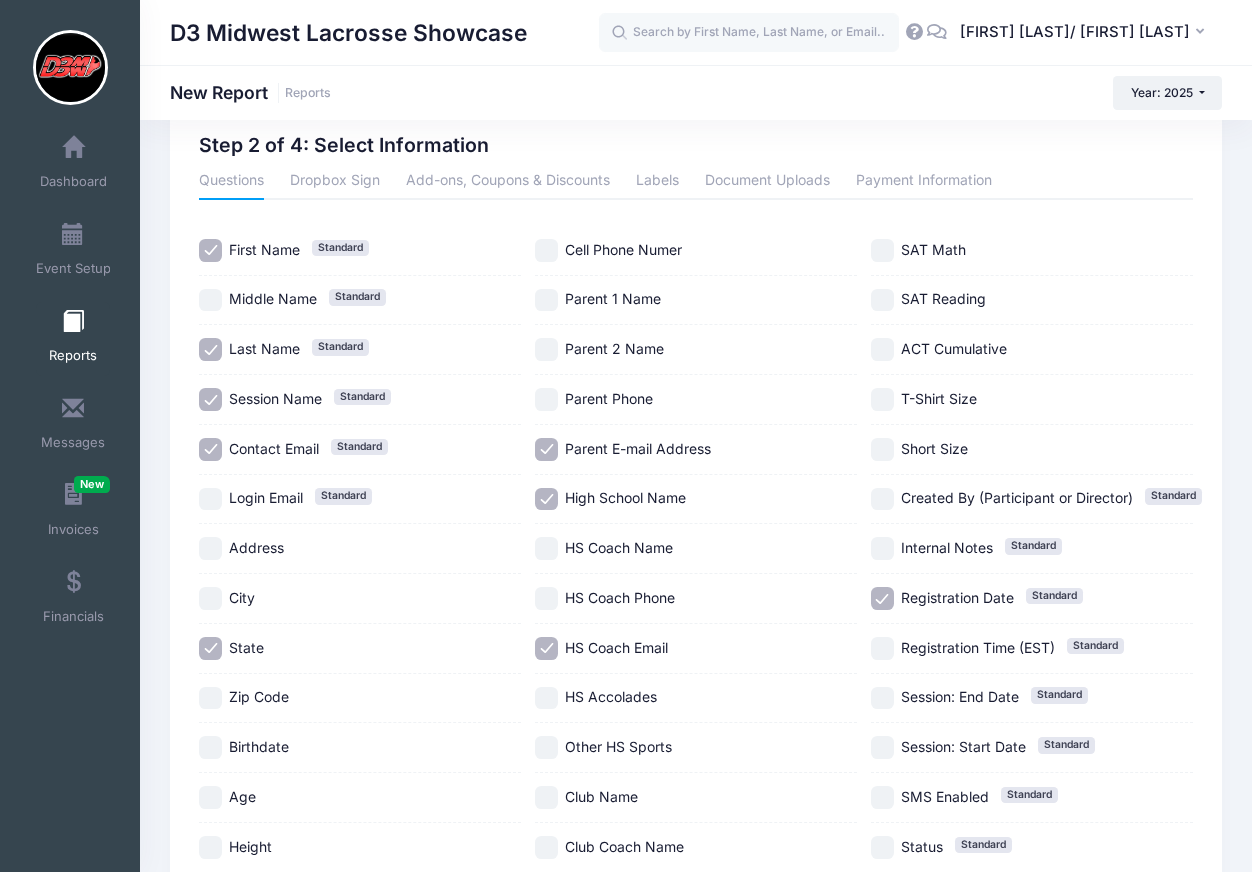 click on "Cell Phone Numer" at bounding box center (623, 249) 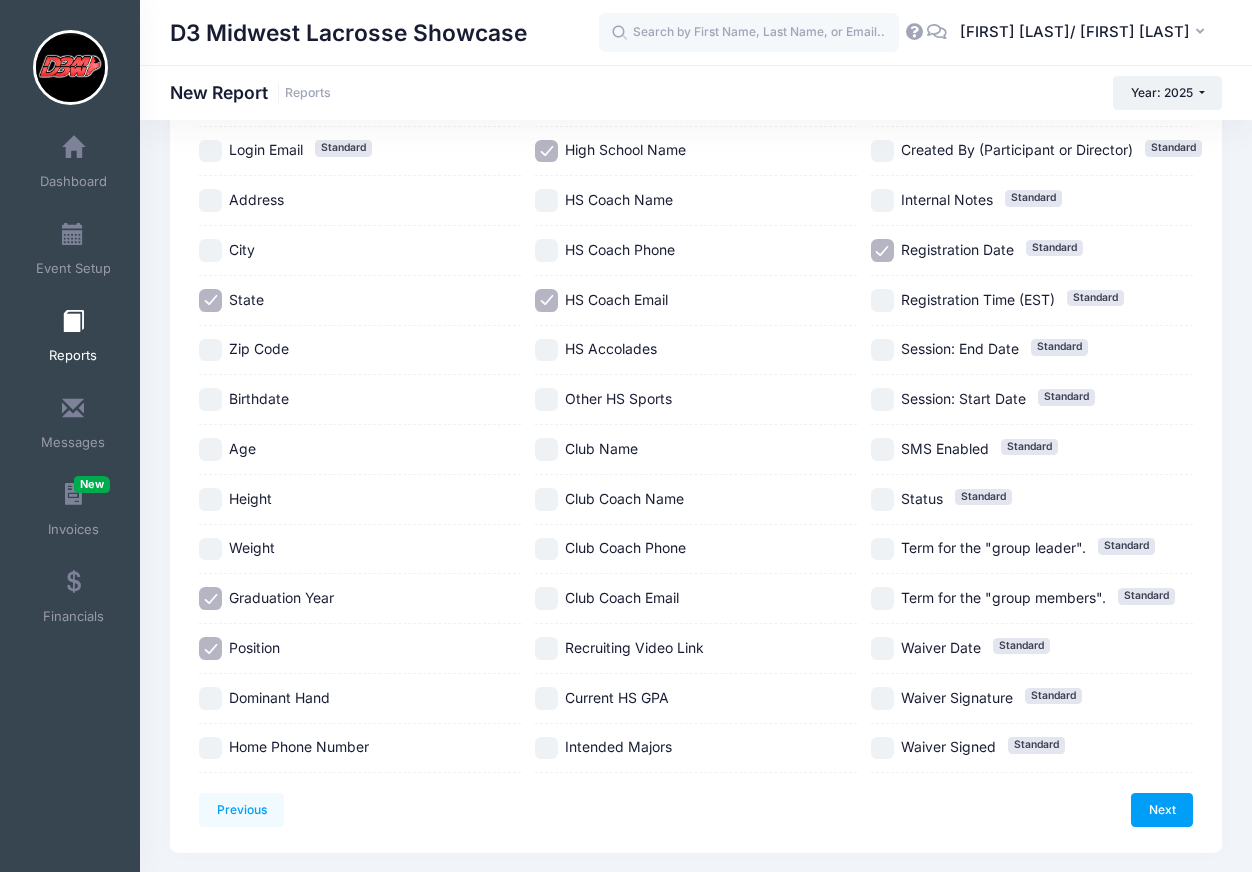 scroll, scrollTop: 408, scrollLeft: 0, axis: vertical 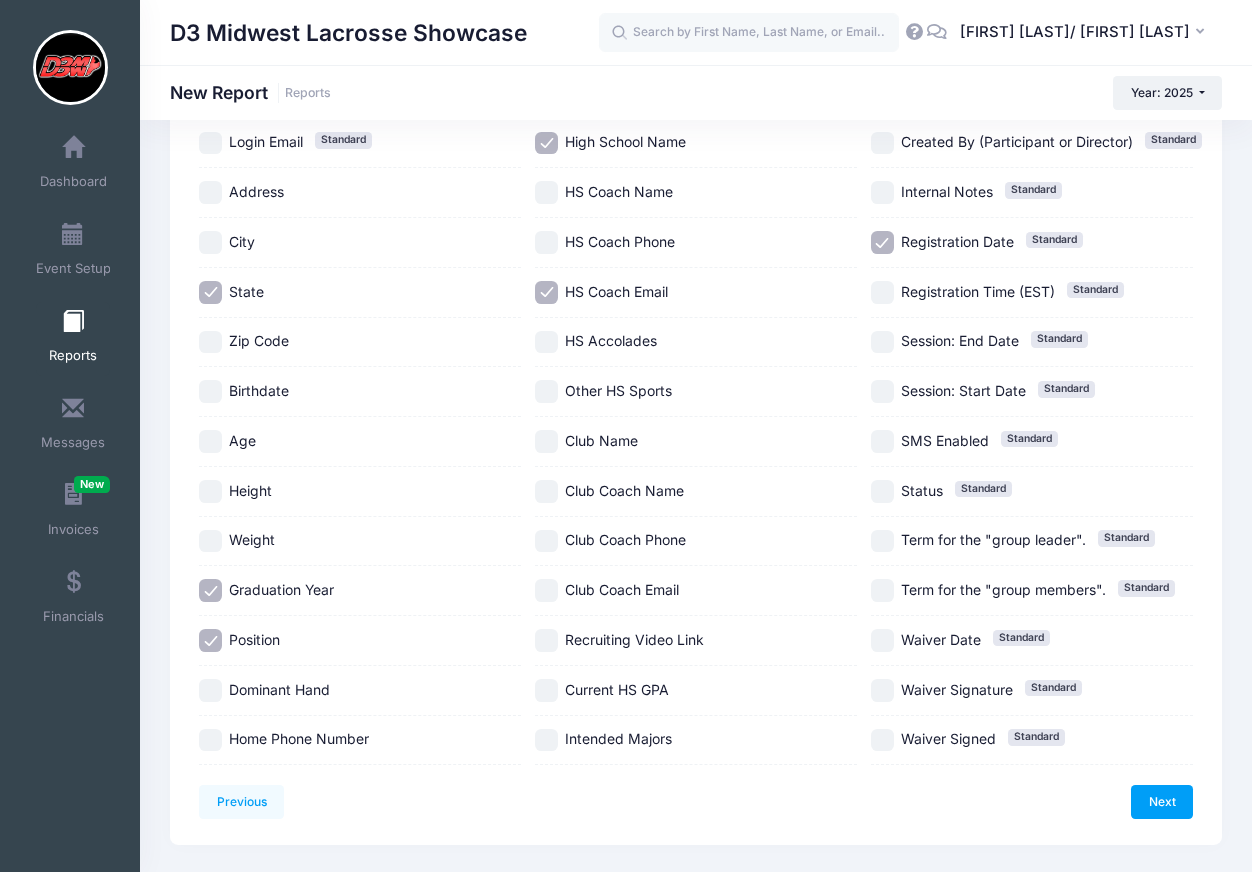 click on "Club Coach Name" at bounding box center (624, 490) 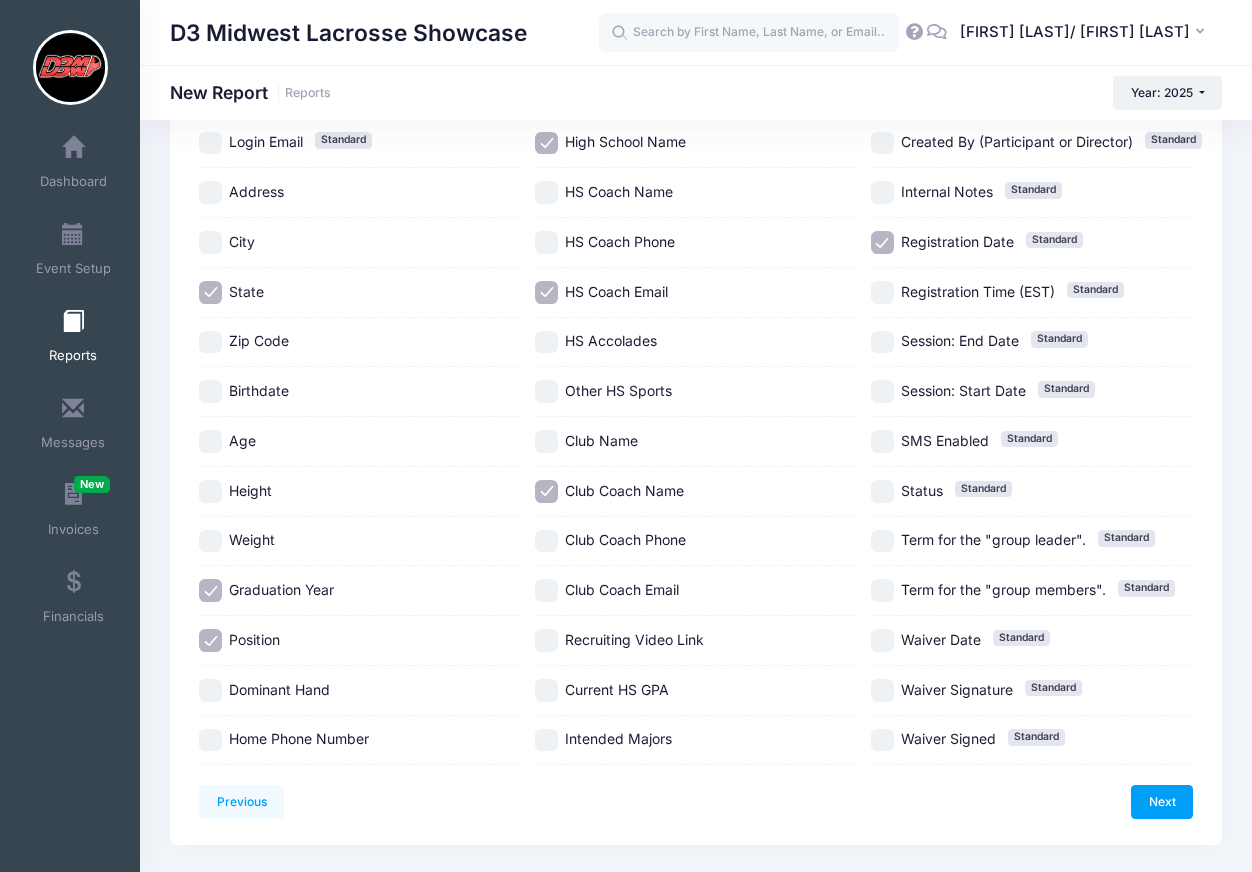 click on "Club Name" at bounding box center [601, 440] 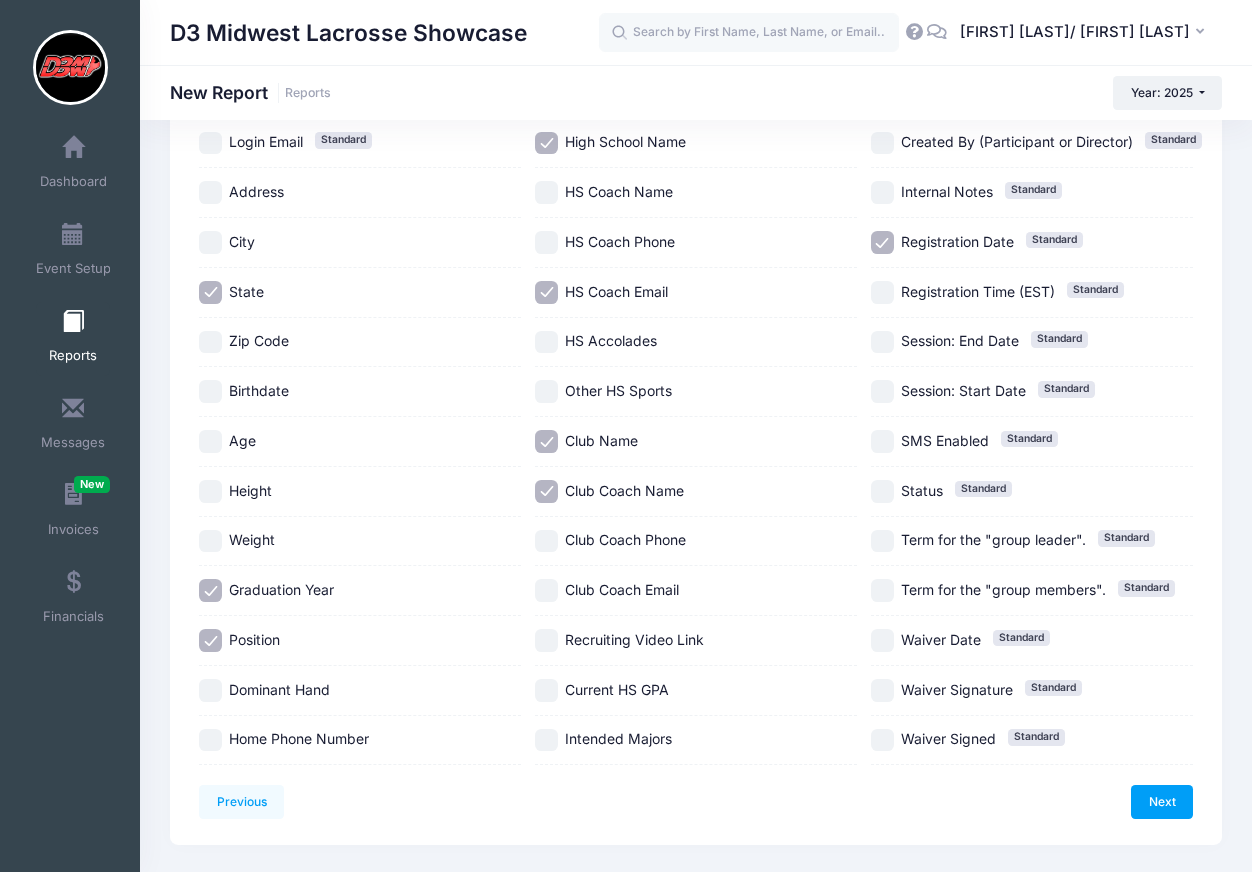 click on "Club Coach Name" at bounding box center [624, 490] 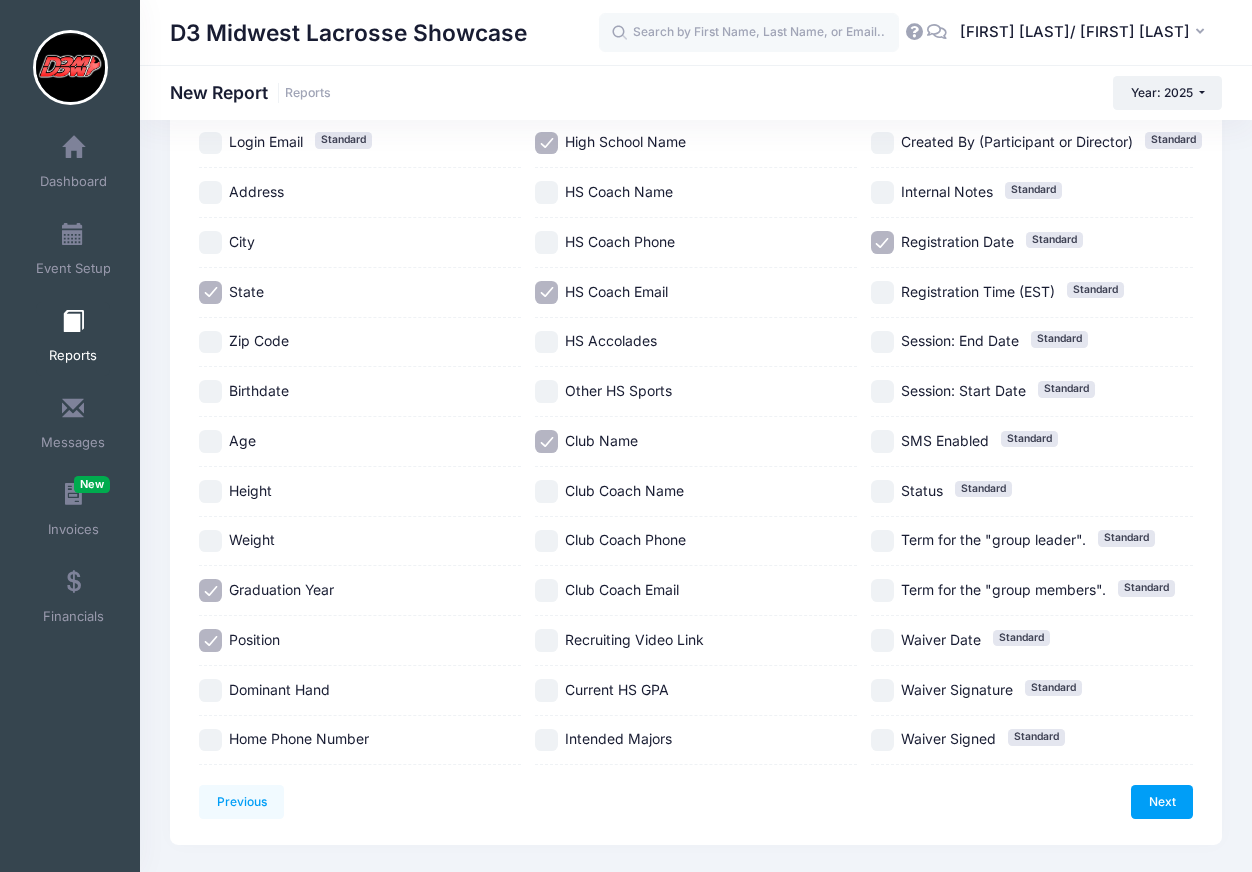 click on "Club Coach Name" at bounding box center (624, 490) 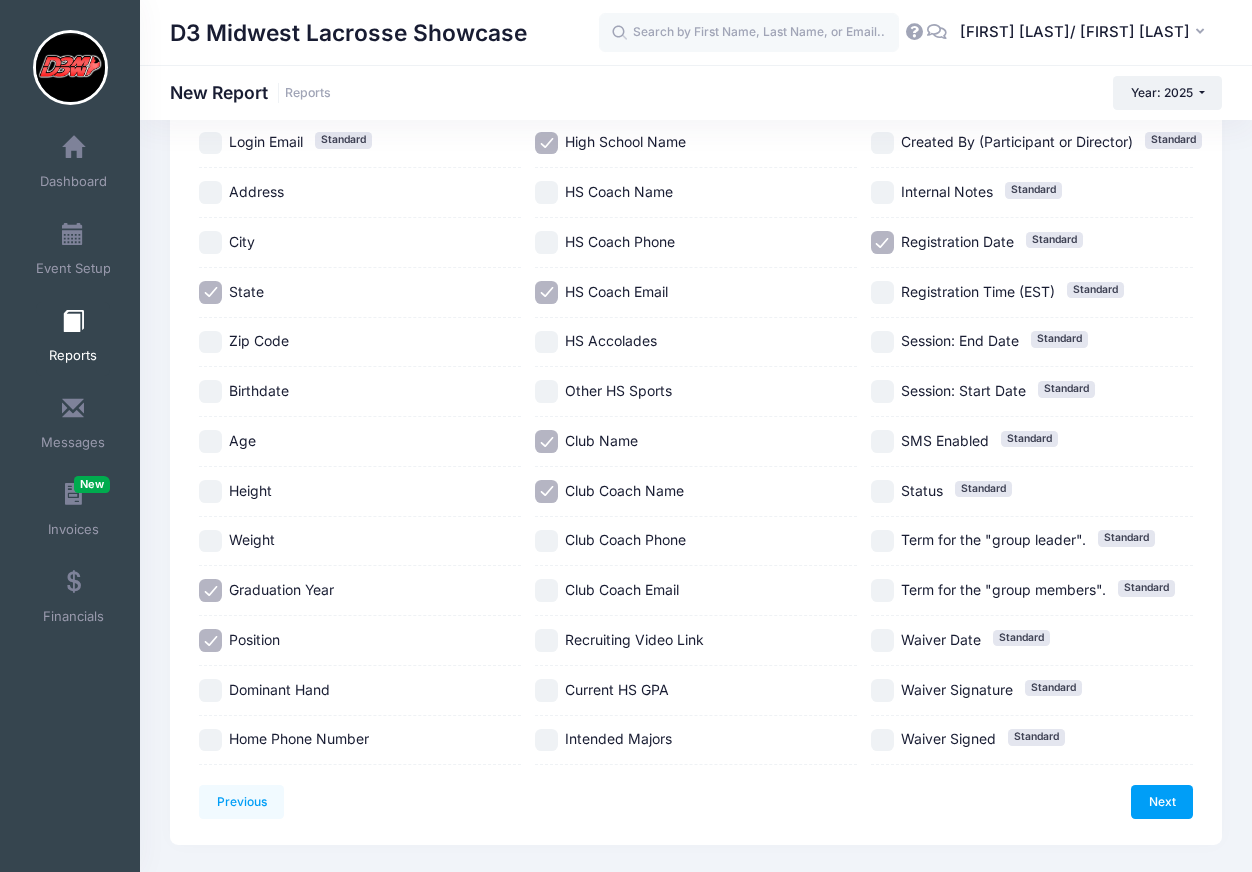 click on "Club Coach Email" at bounding box center (622, 589) 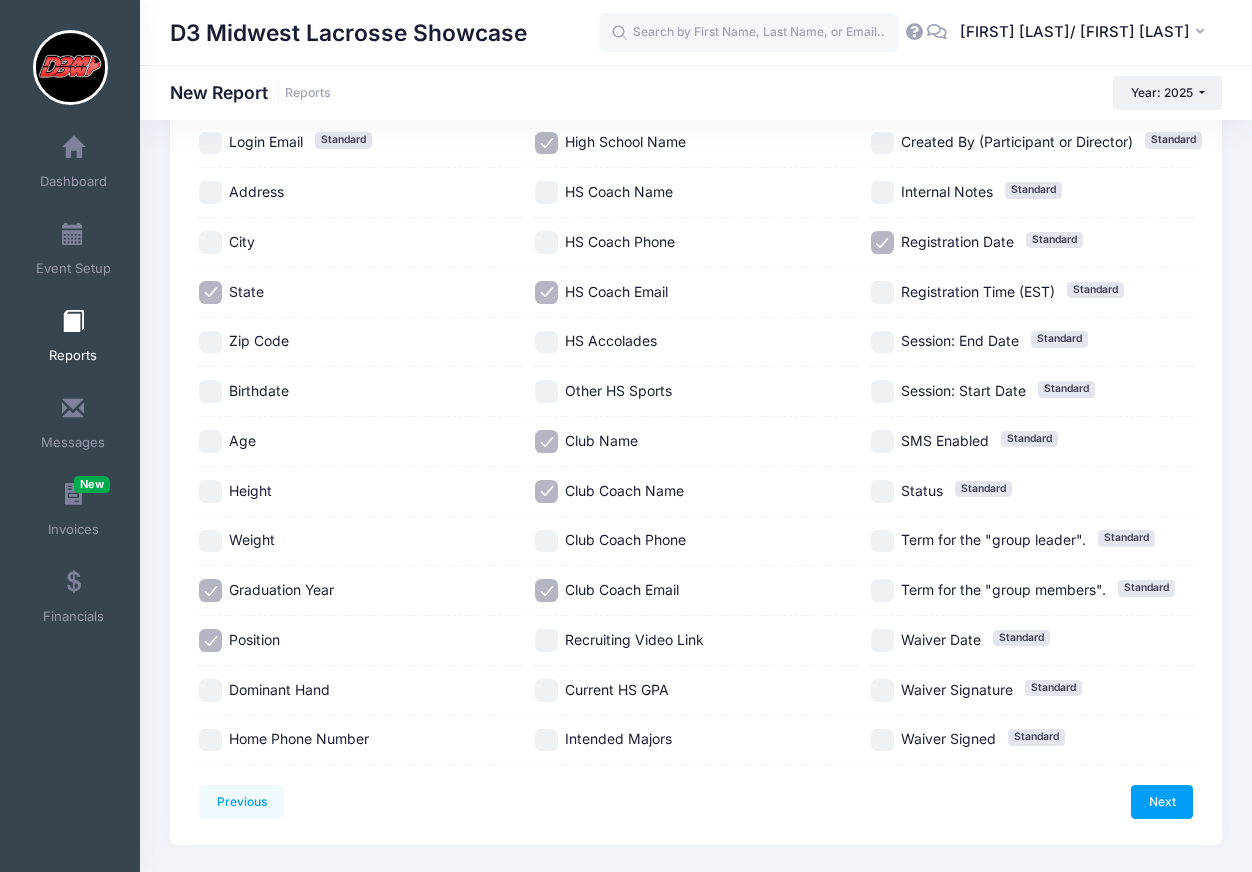 scroll, scrollTop: 301, scrollLeft: 0, axis: vertical 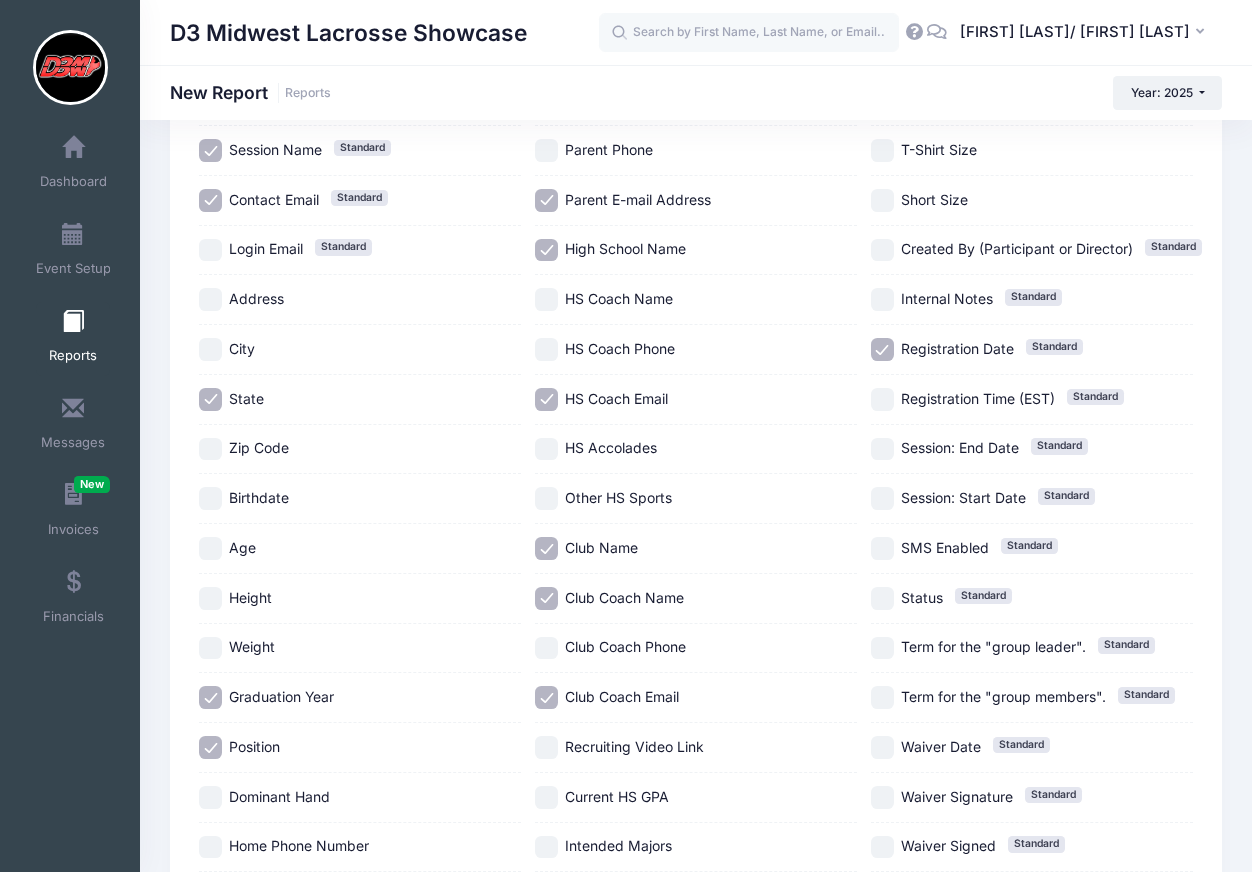 click on "HS Coach Name" at bounding box center (619, 298) 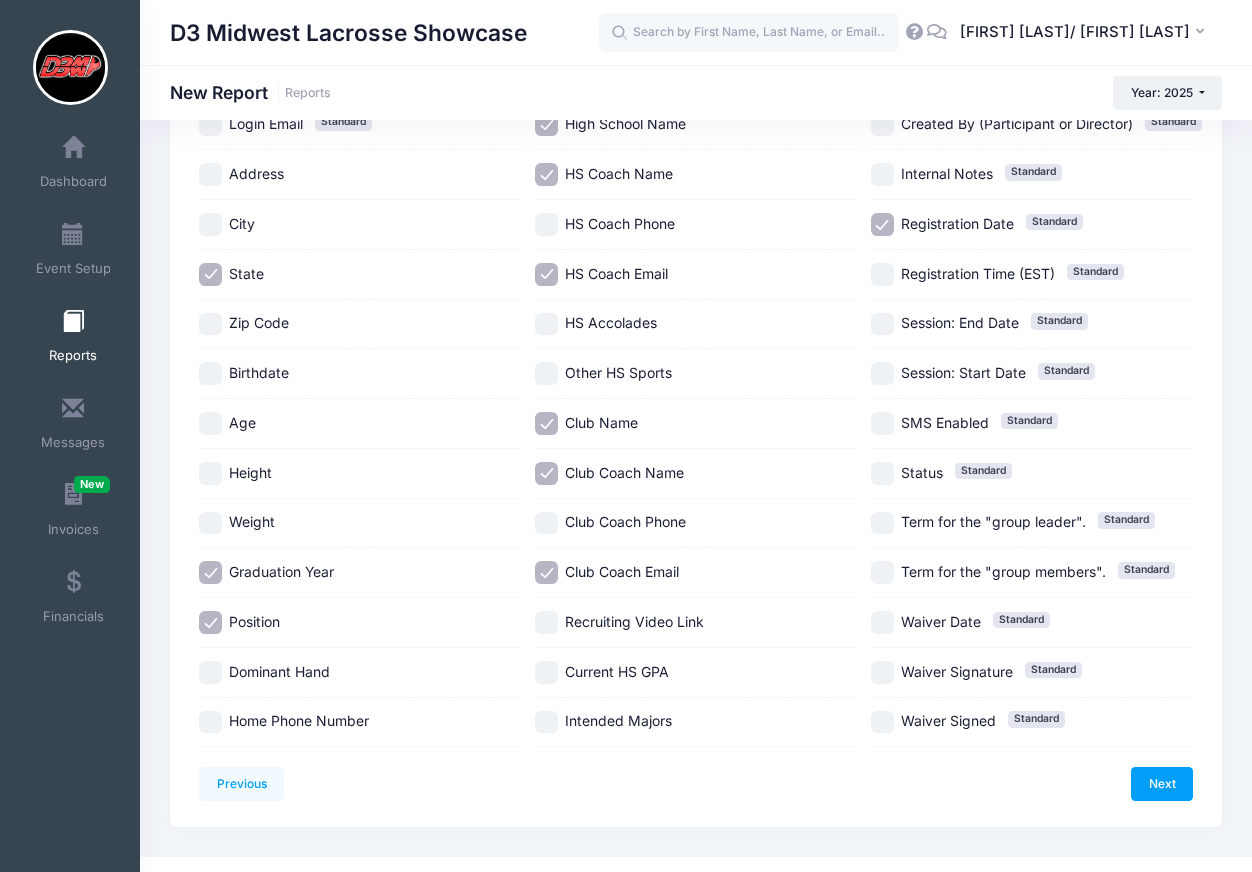 scroll, scrollTop: 456, scrollLeft: 0, axis: vertical 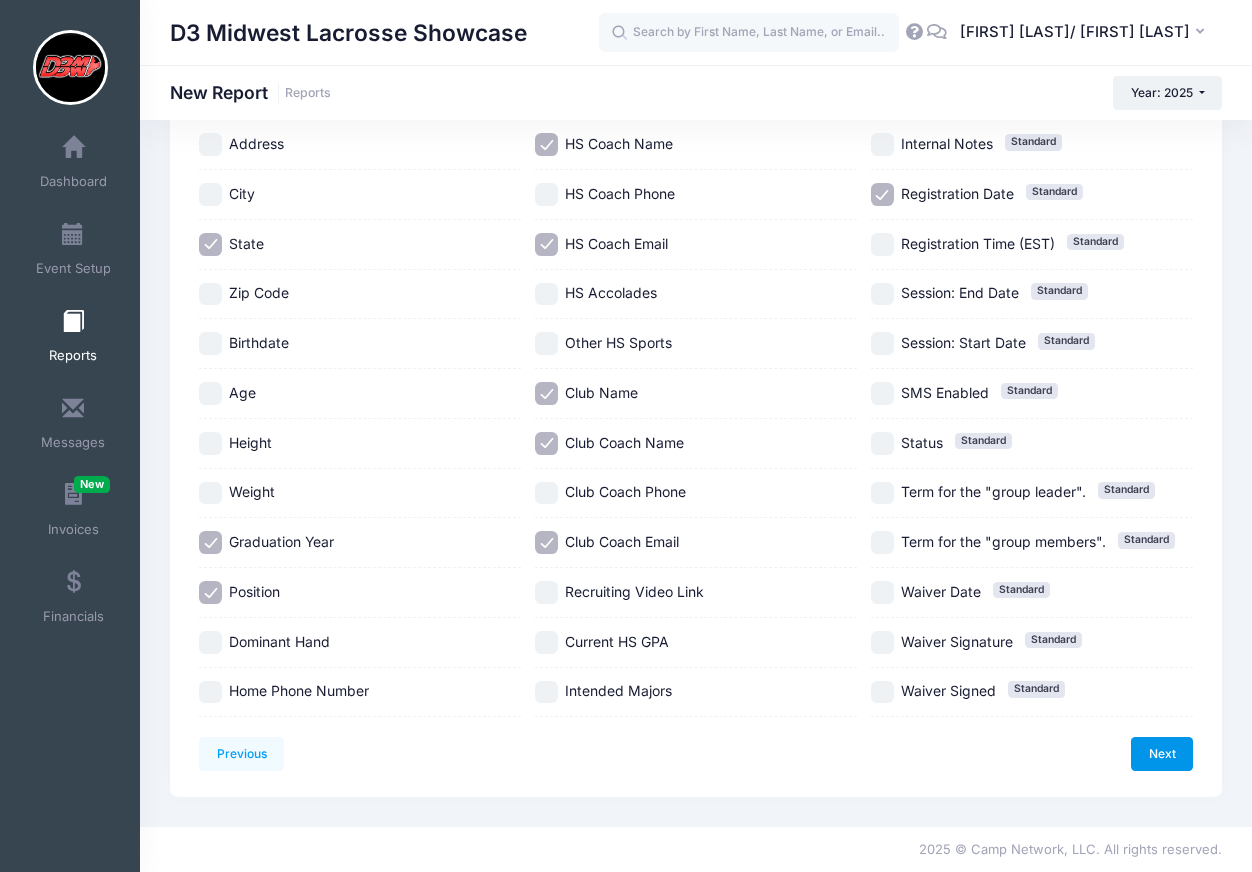 click on "Next" at bounding box center [1162, 754] 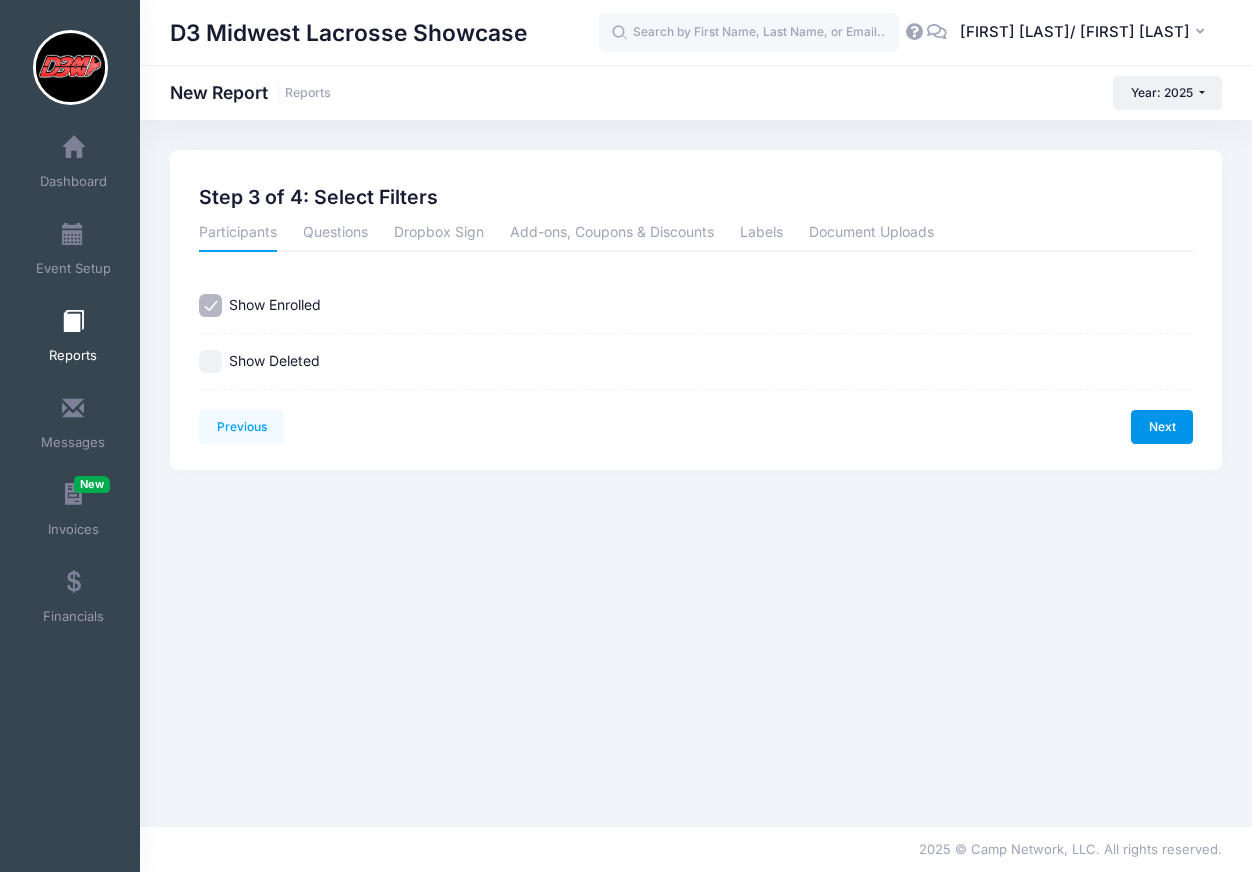 click on "Next" at bounding box center [1162, 427] 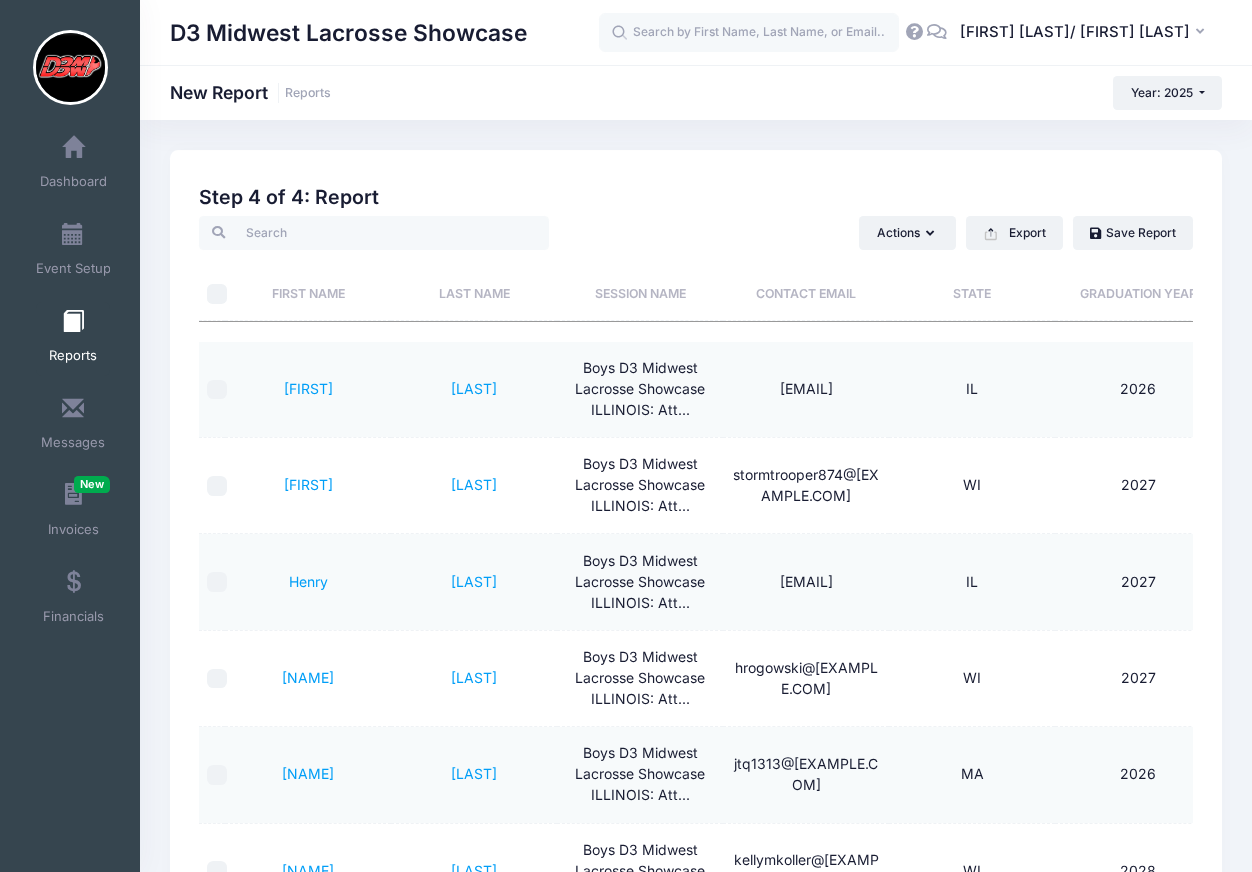 click at bounding box center [217, 294] 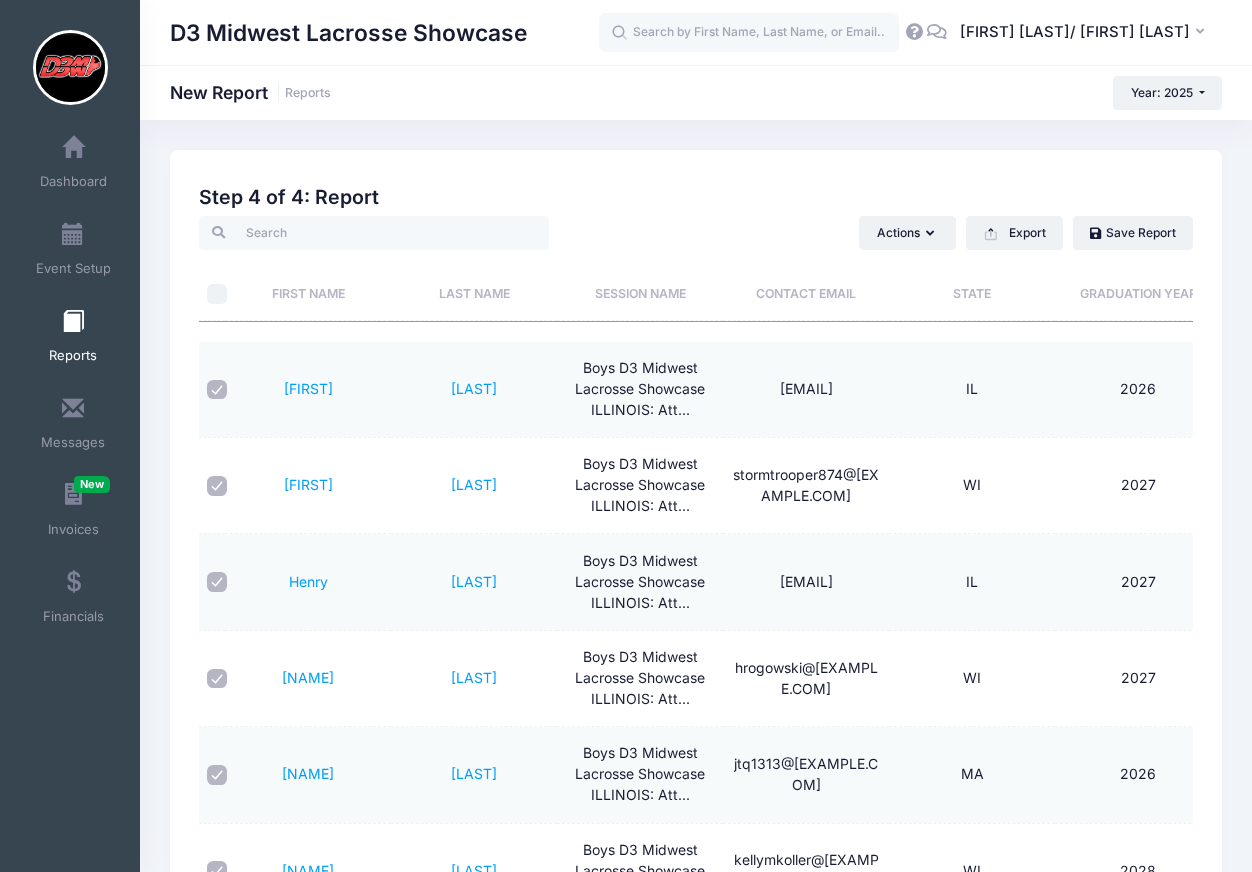 checkbox on "true" 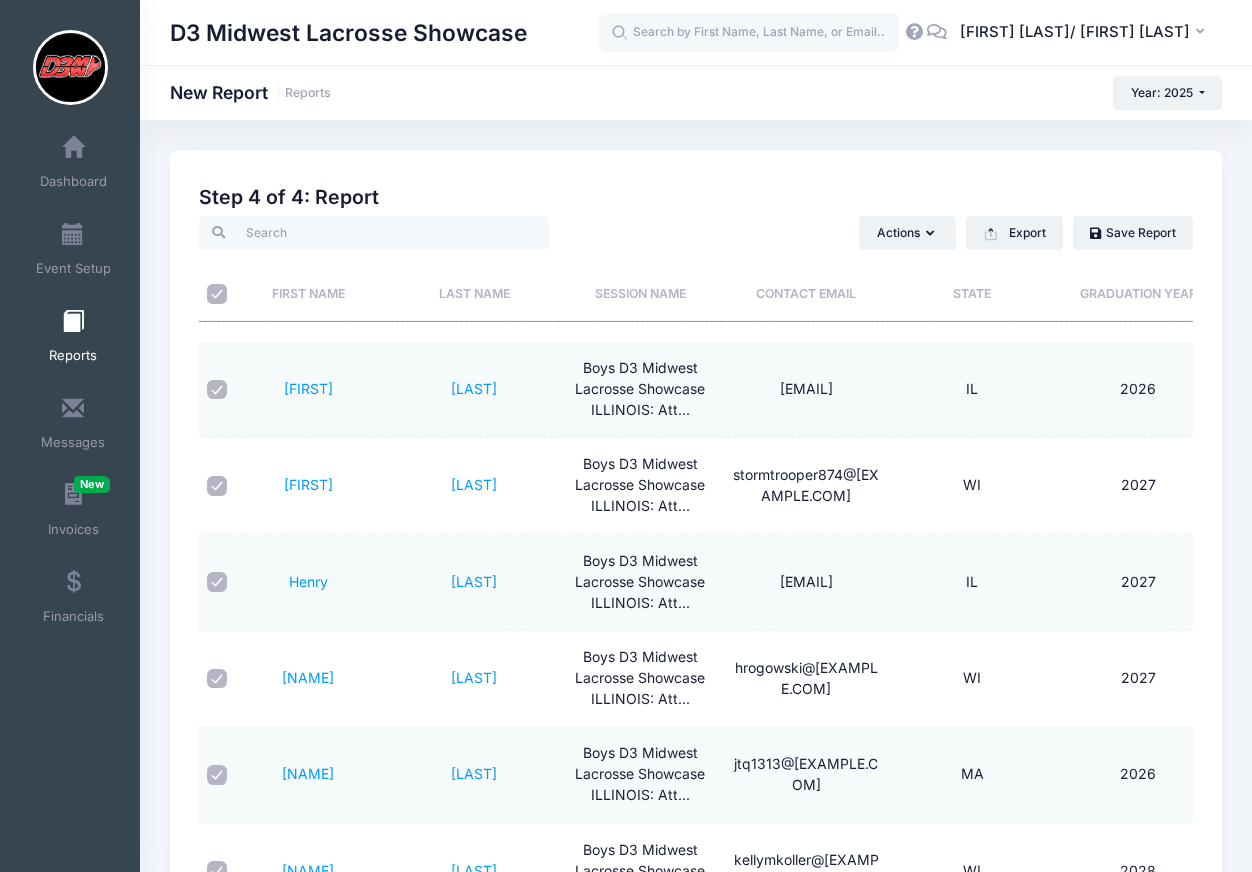 checkbox on "true" 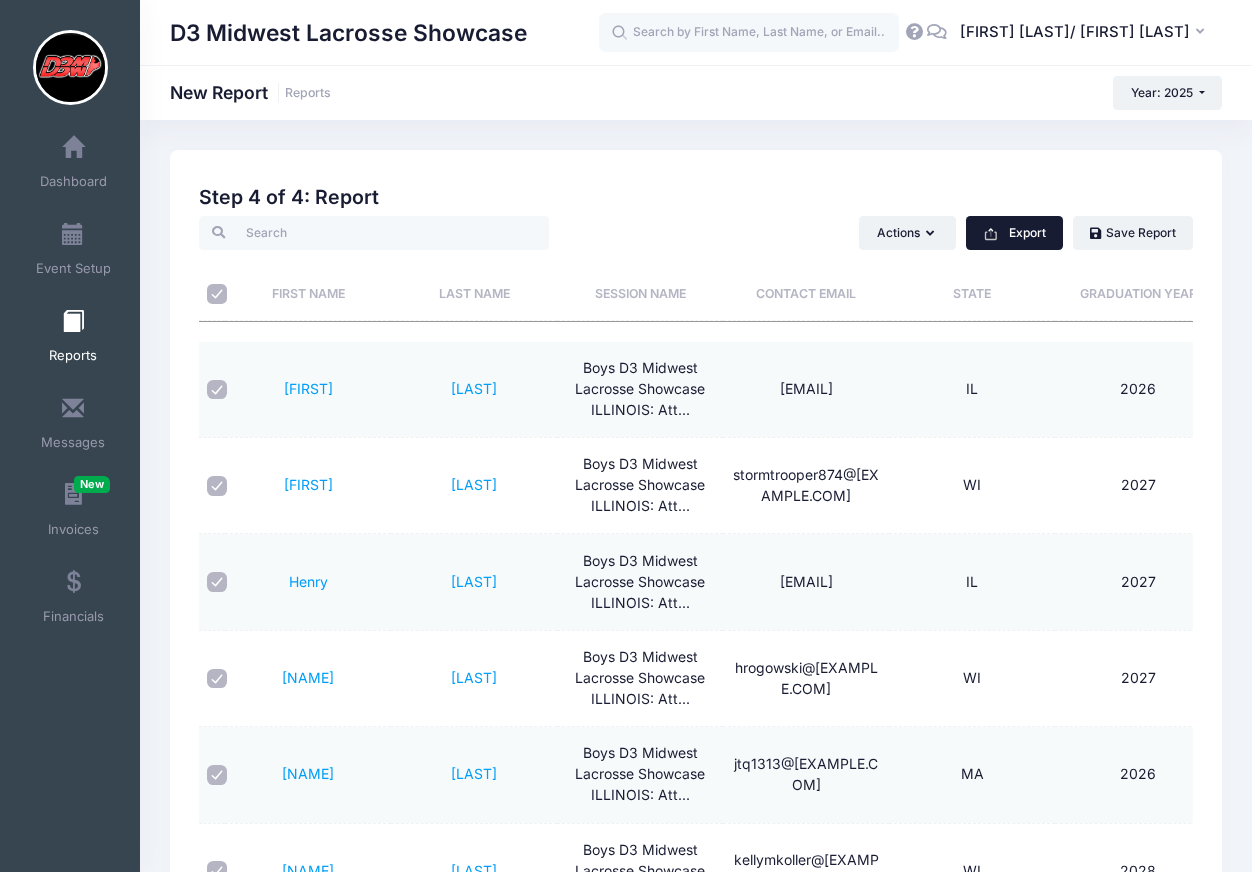 click on "Export" at bounding box center [1014, 233] 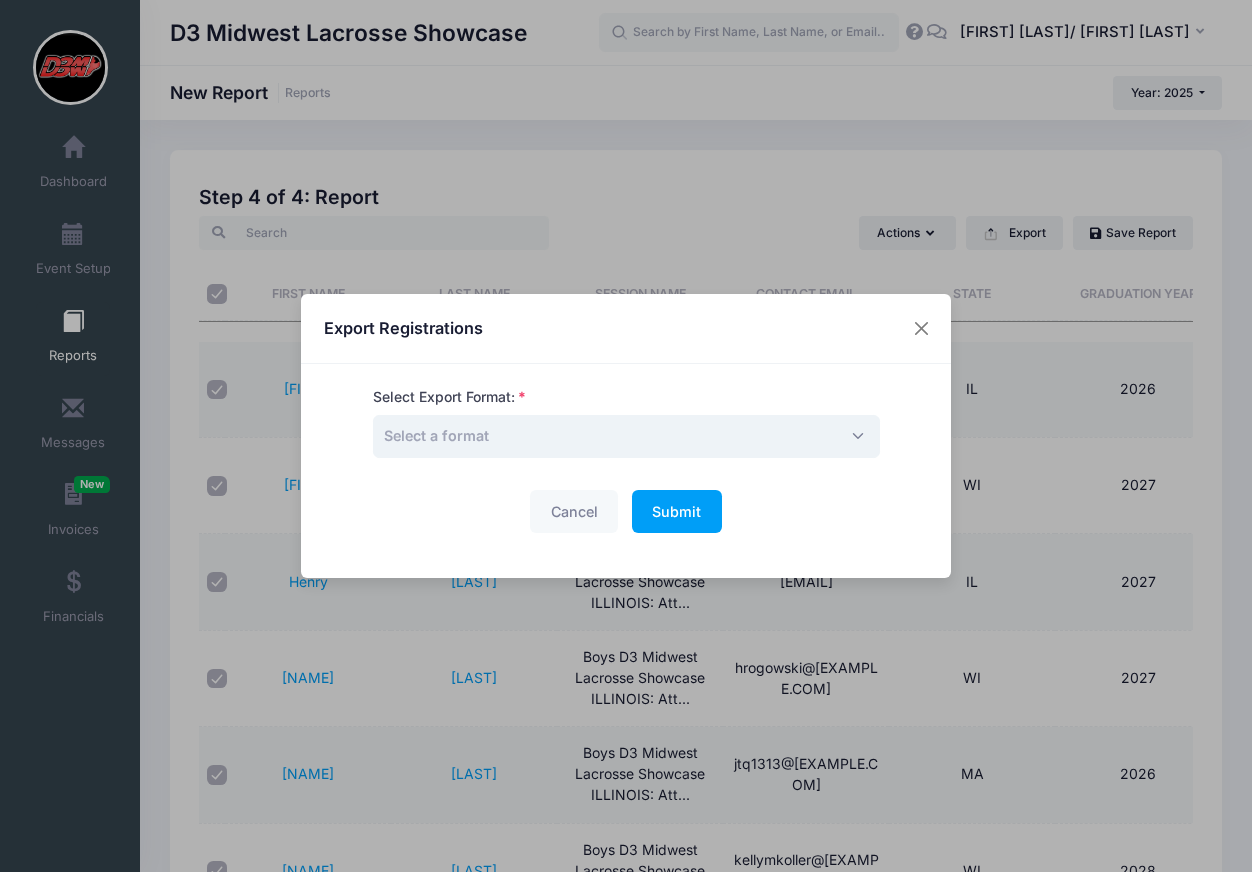 click on "Select a format" at bounding box center (626, 436) 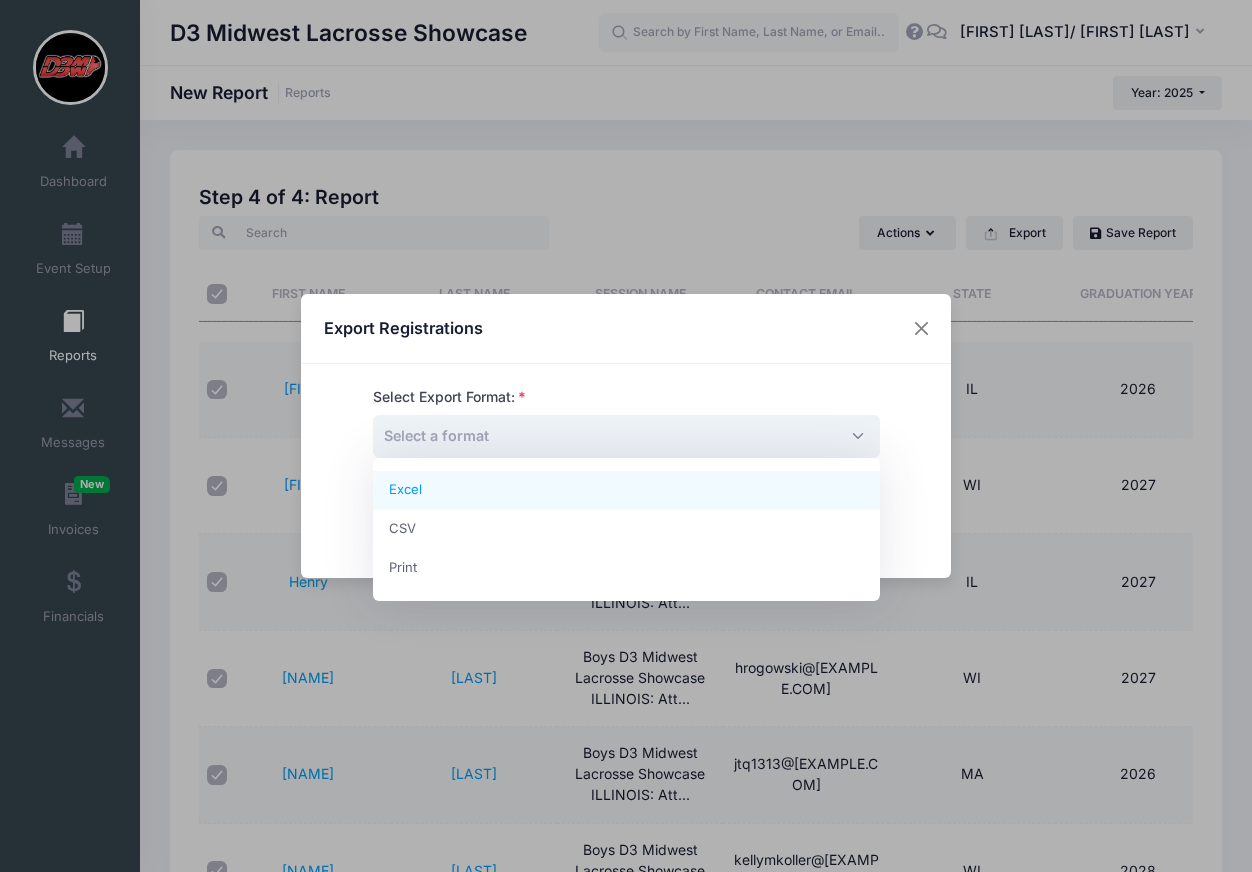 select on "excel" 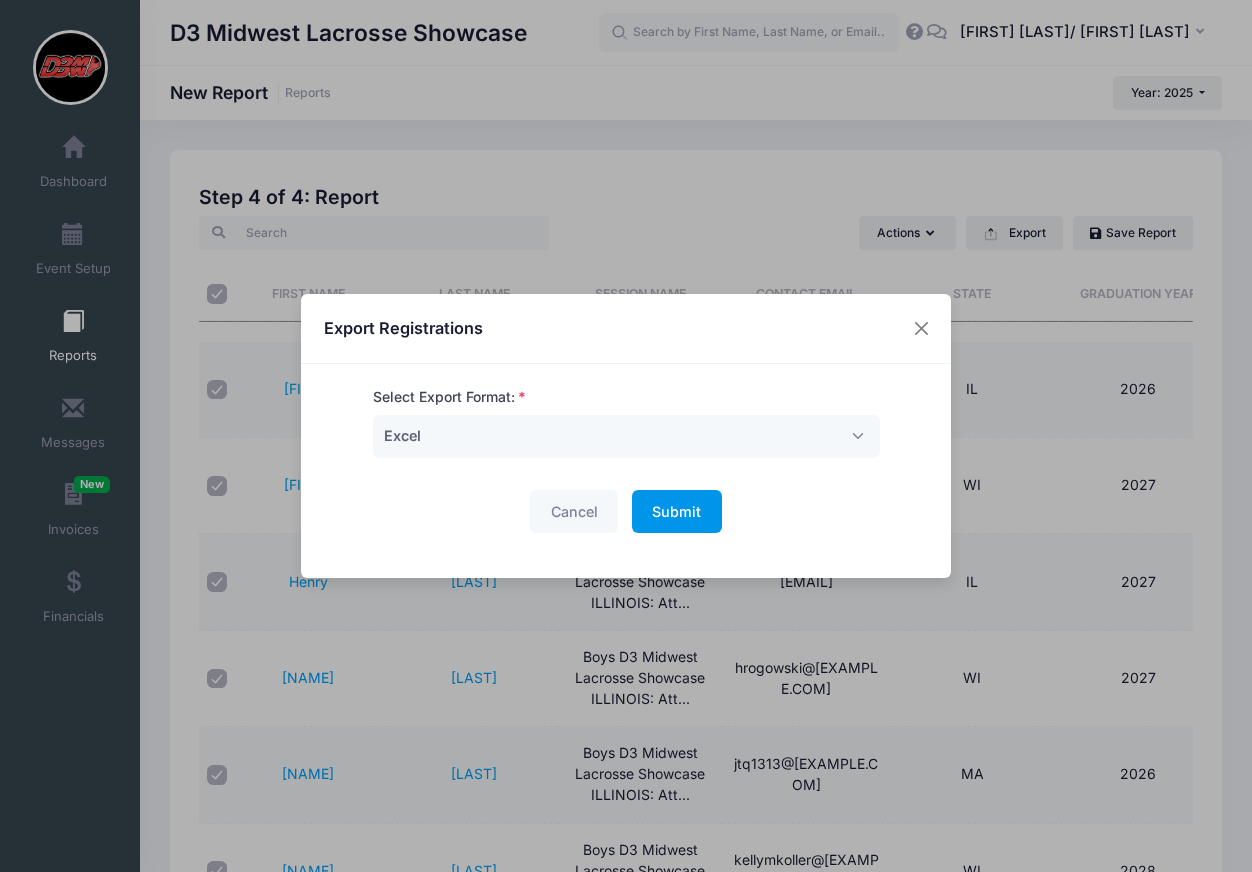 click on "Submit" at bounding box center (676, 511) 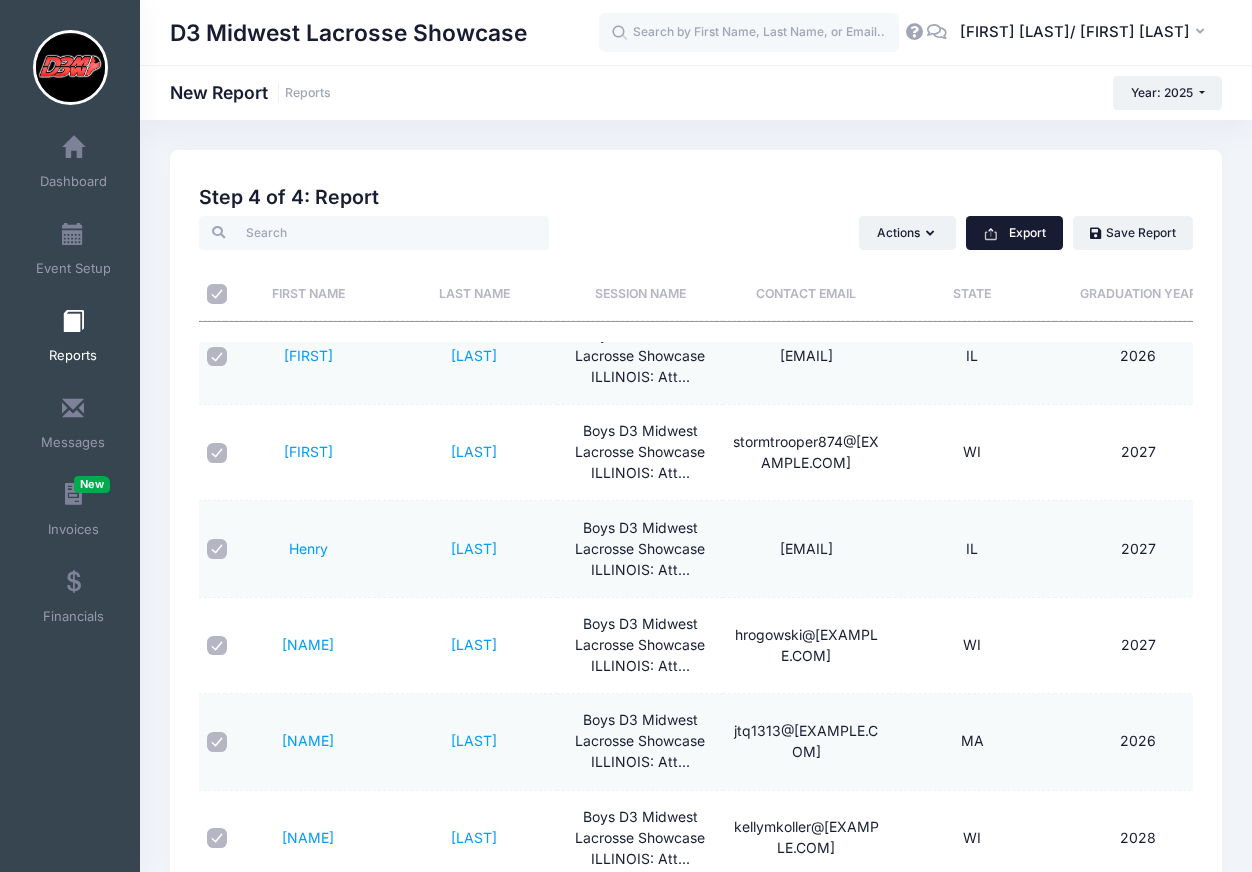 scroll, scrollTop: 0, scrollLeft: 0, axis: both 